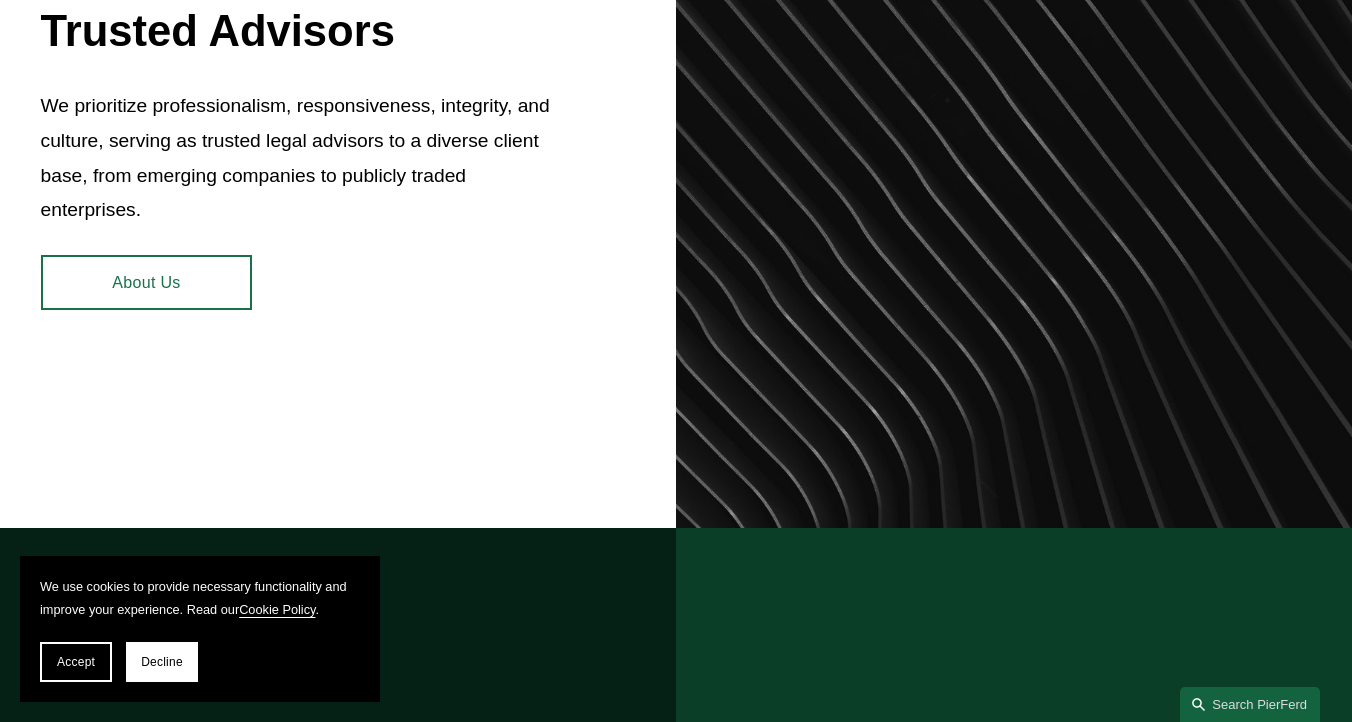 scroll, scrollTop: 975, scrollLeft: 0, axis: vertical 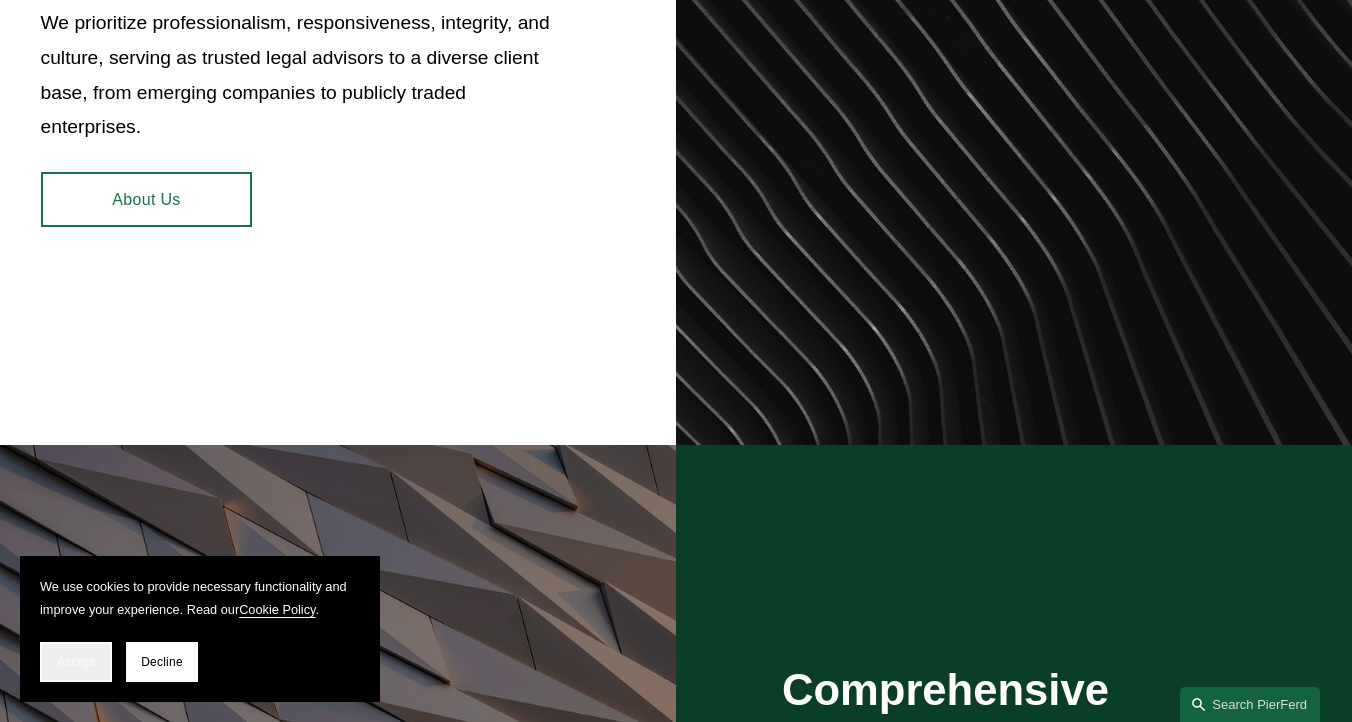 click on "Accept" at bounding box center [76, 662] 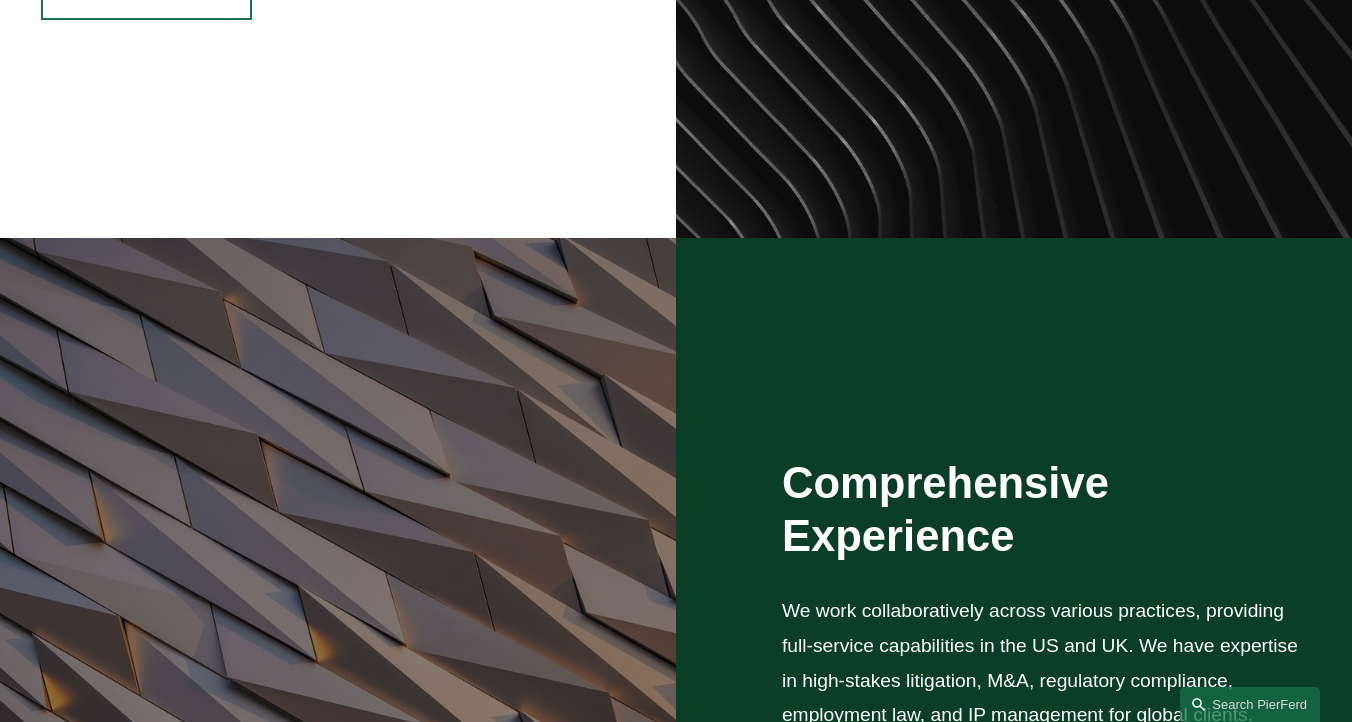 scroll, scrollTop: 1181, scrollLeft: 0, axis: vertical 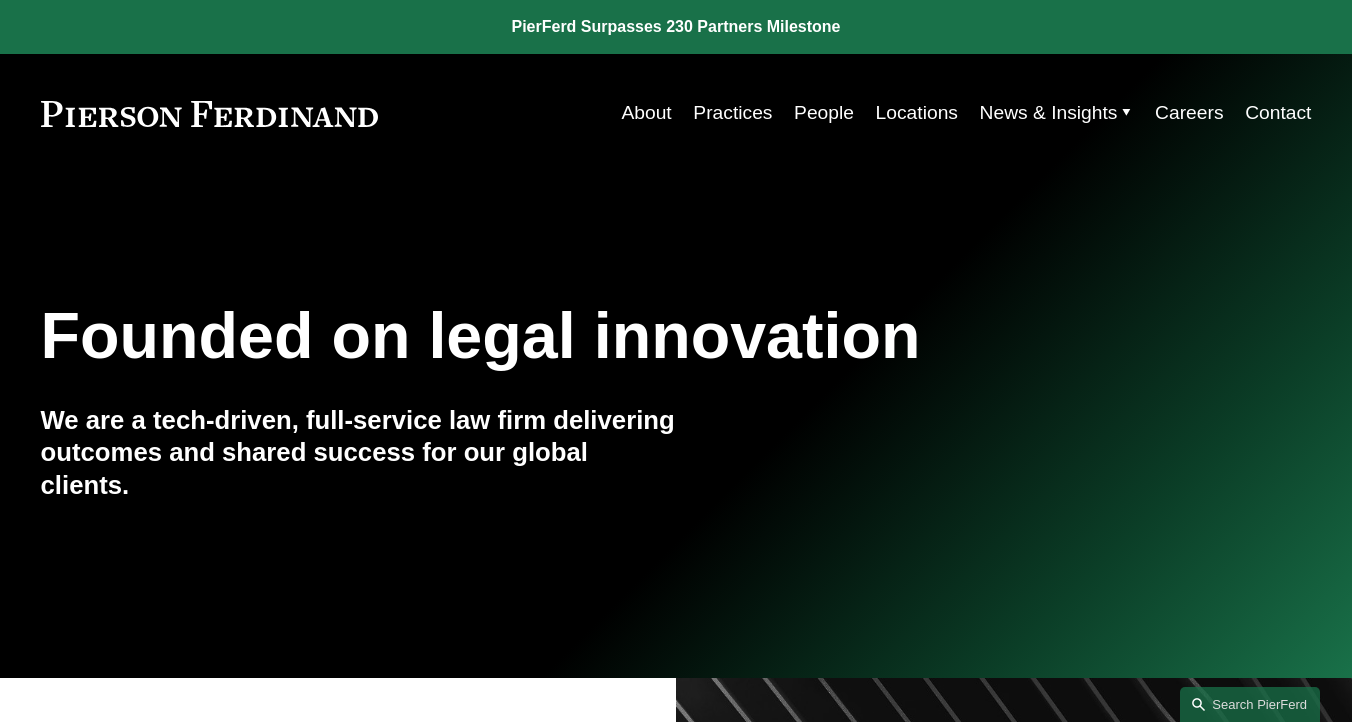 click on "Practices" at bounding box center [732, 113] 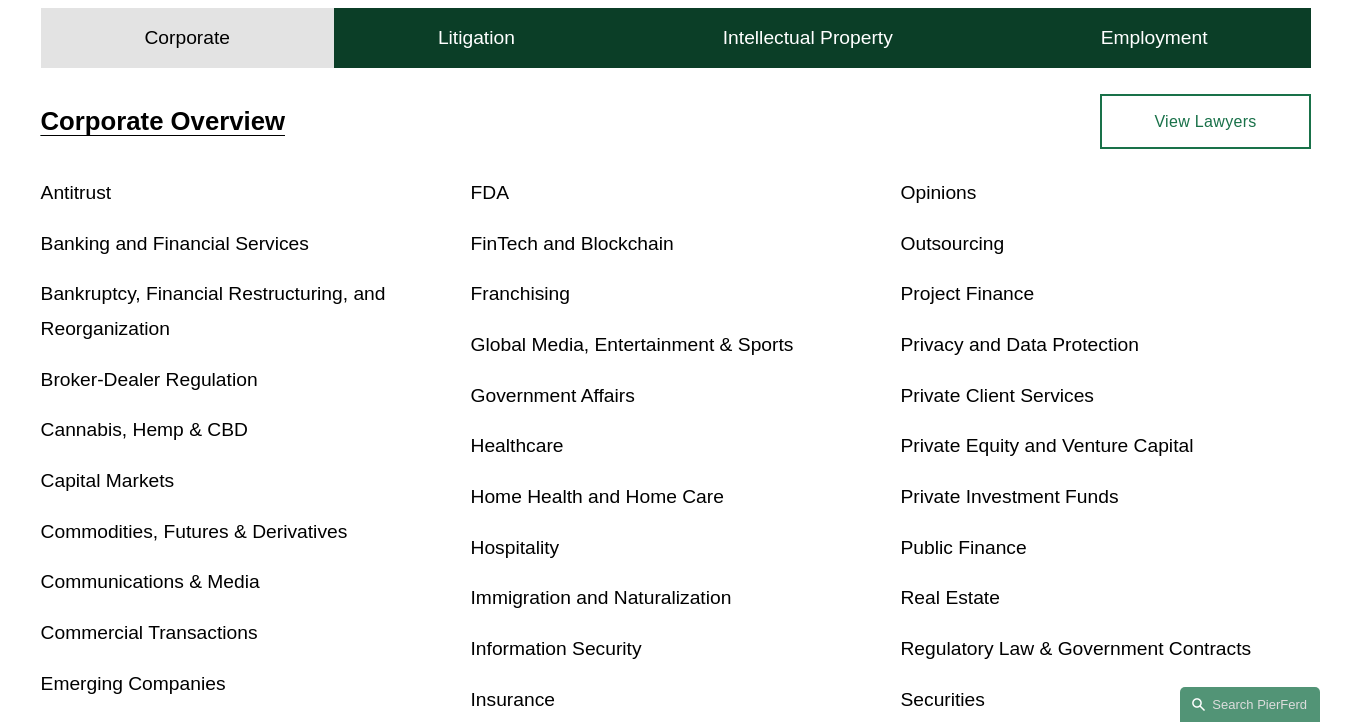 scroll, scrollTop: 0, scrollLeft: 0, axis: both 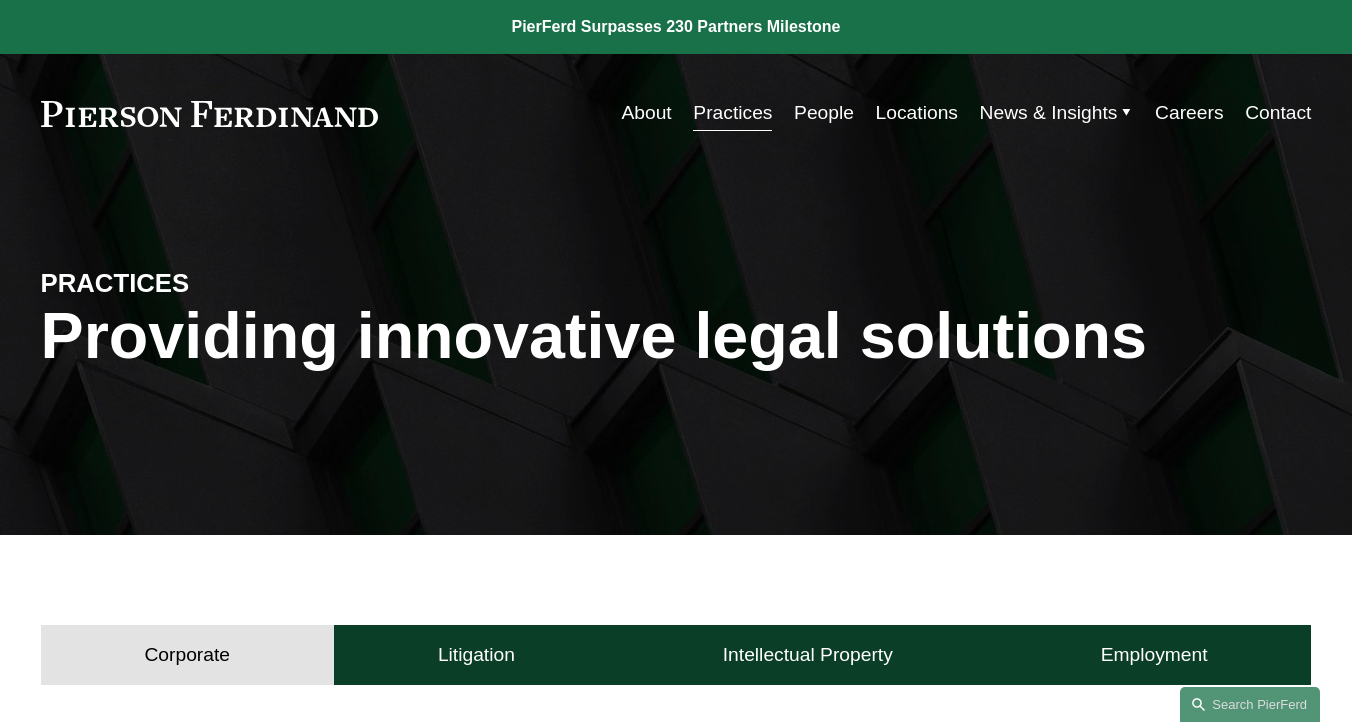 click on "People" at bounding box center (824, 113) 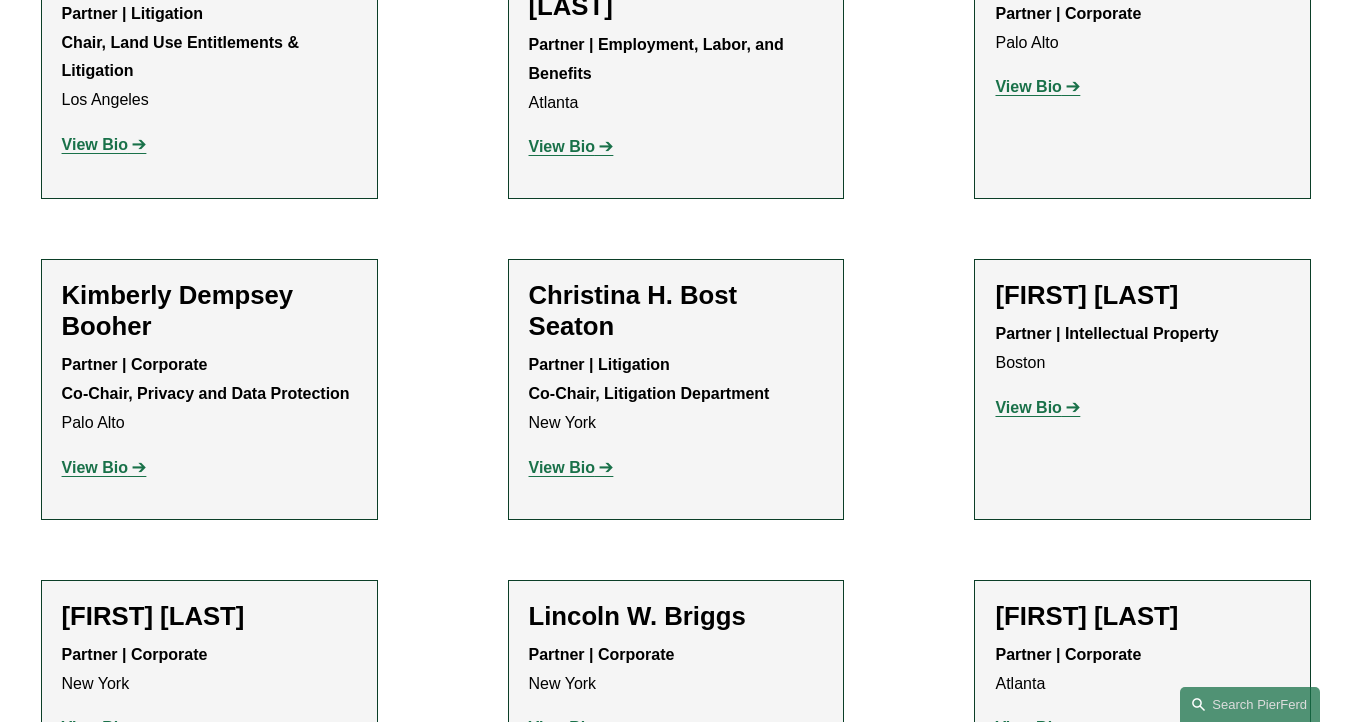 scroll, scrollTop: 2380, scrollLeft: 0, axis: vertical 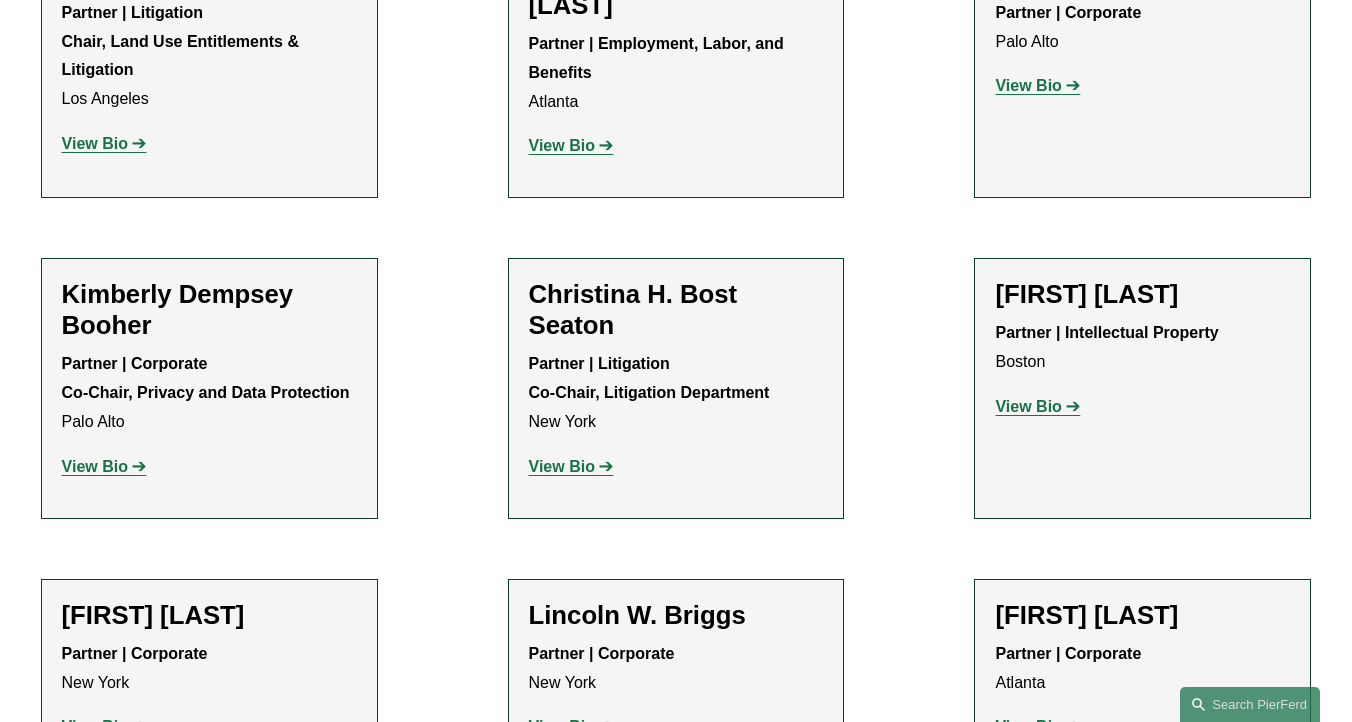 click on "View Bio" 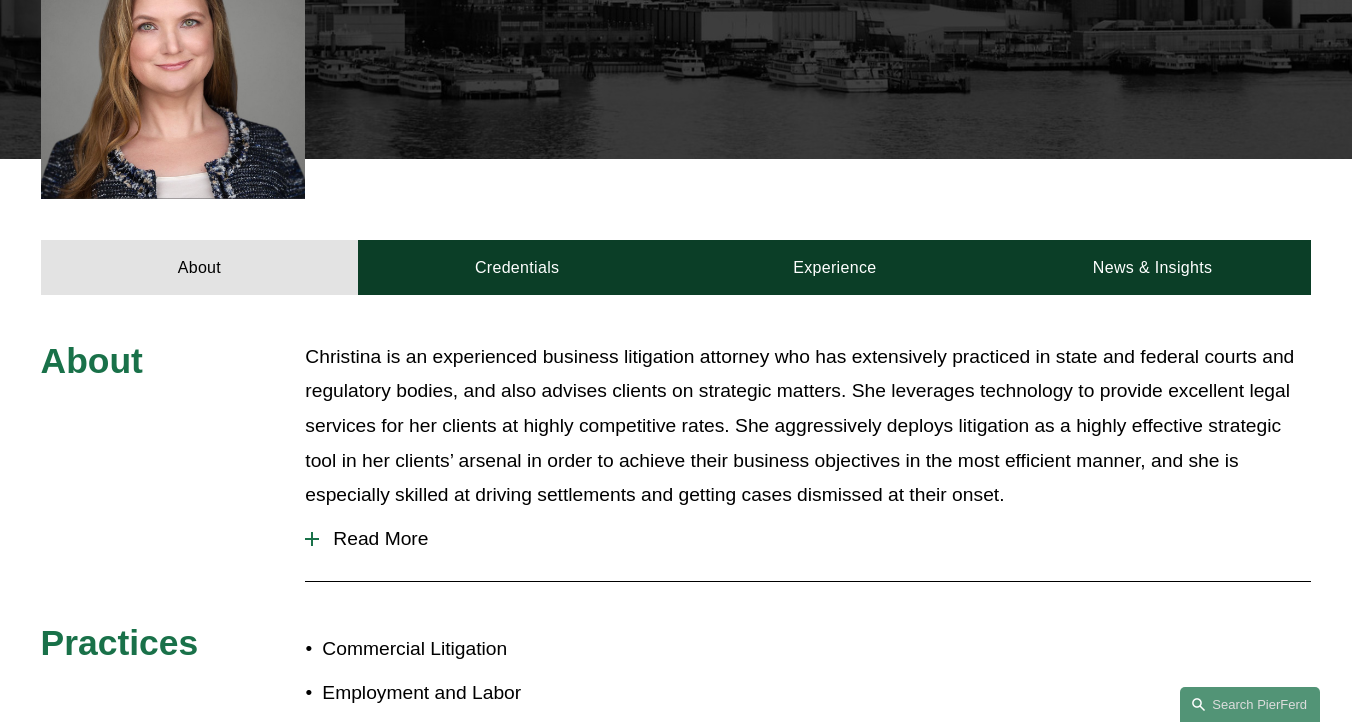 scroll, scrollTop: 605, scrollLeft: 0, axis: vertical 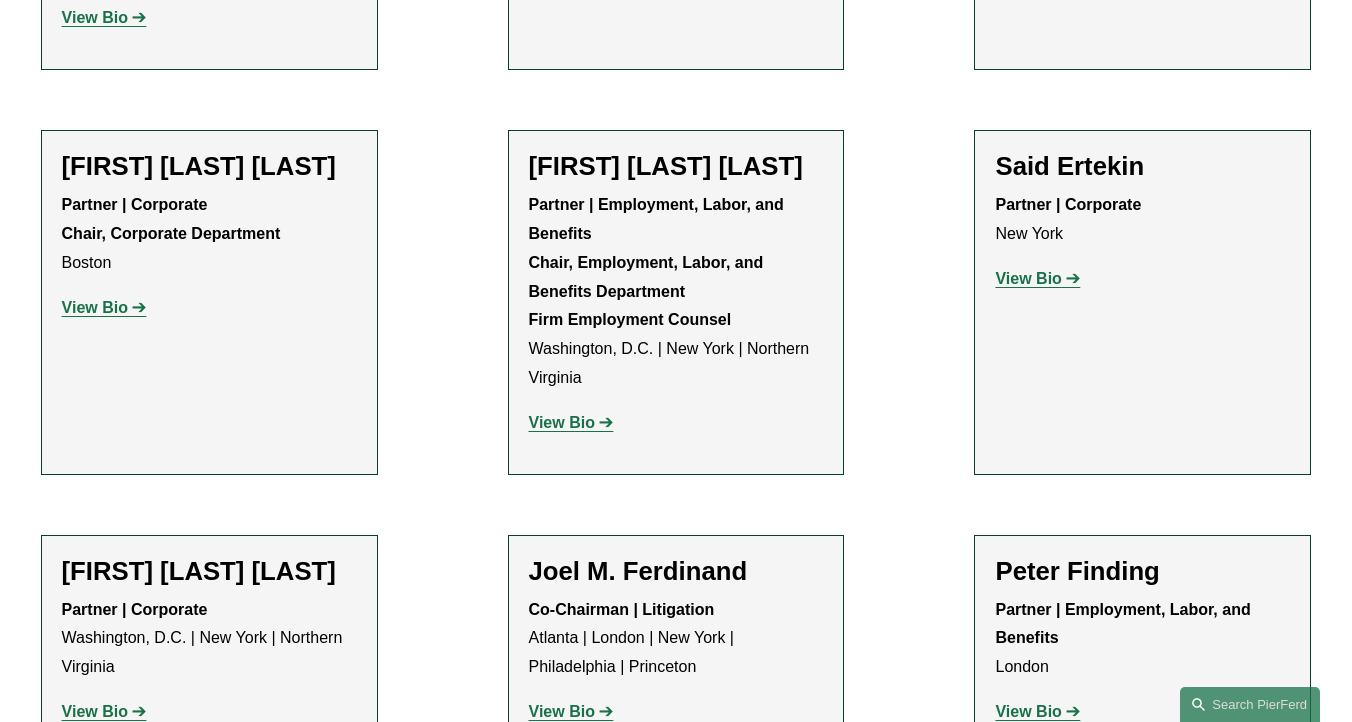 click on "View Bio" 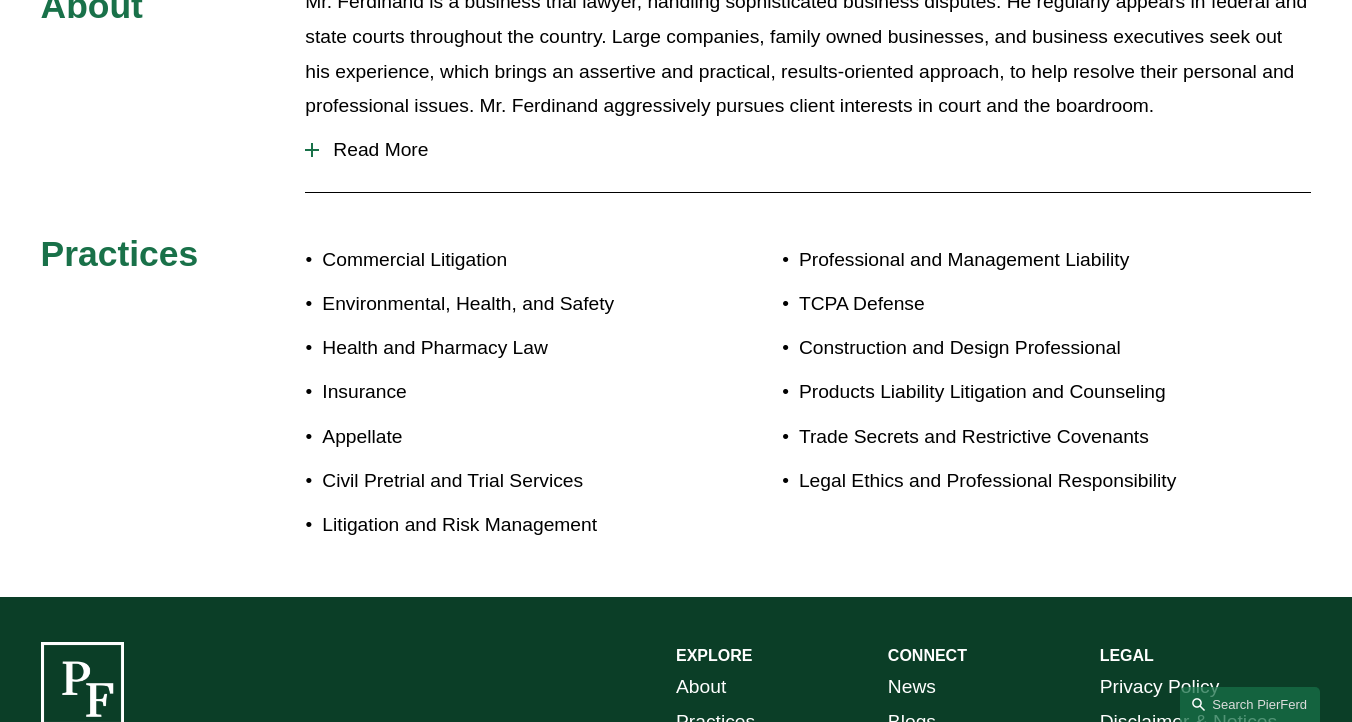 scroll, scrollTop: 981, scrollLeft: 0, axis: vertical 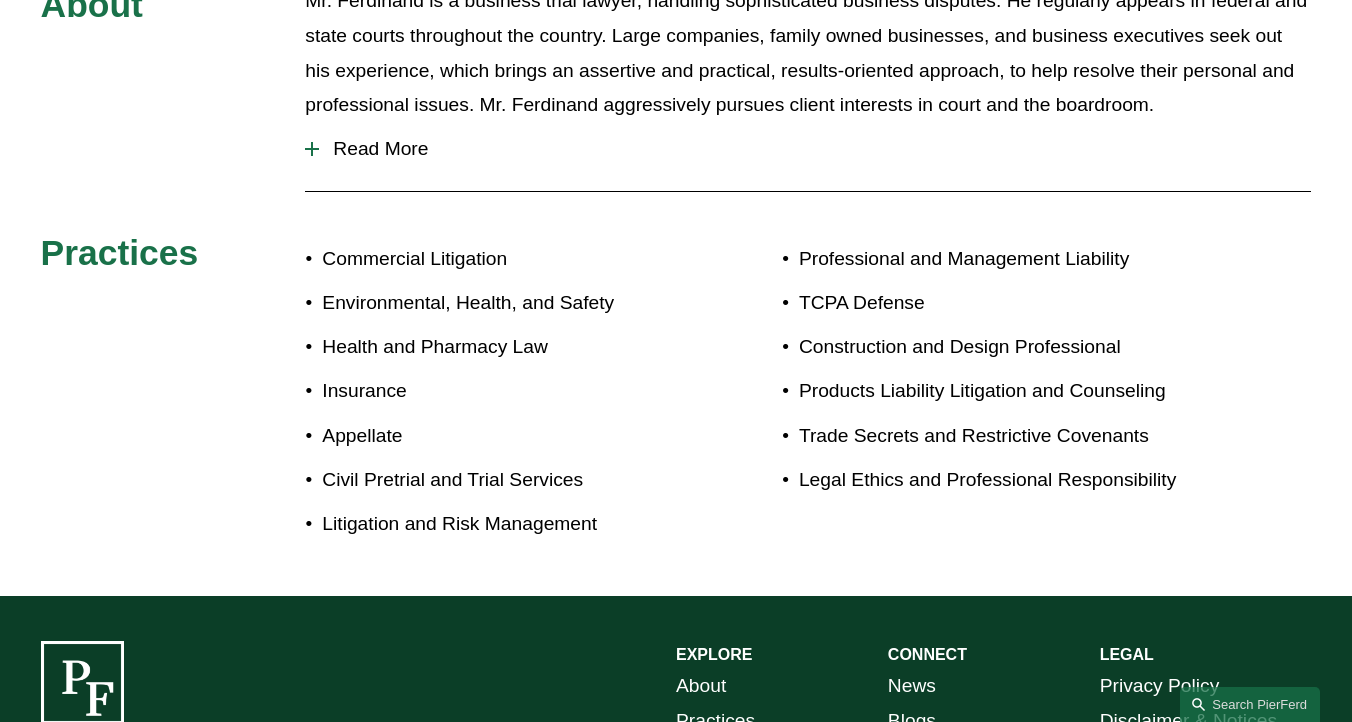 click on "Read More" at bounding box center (815, 149) 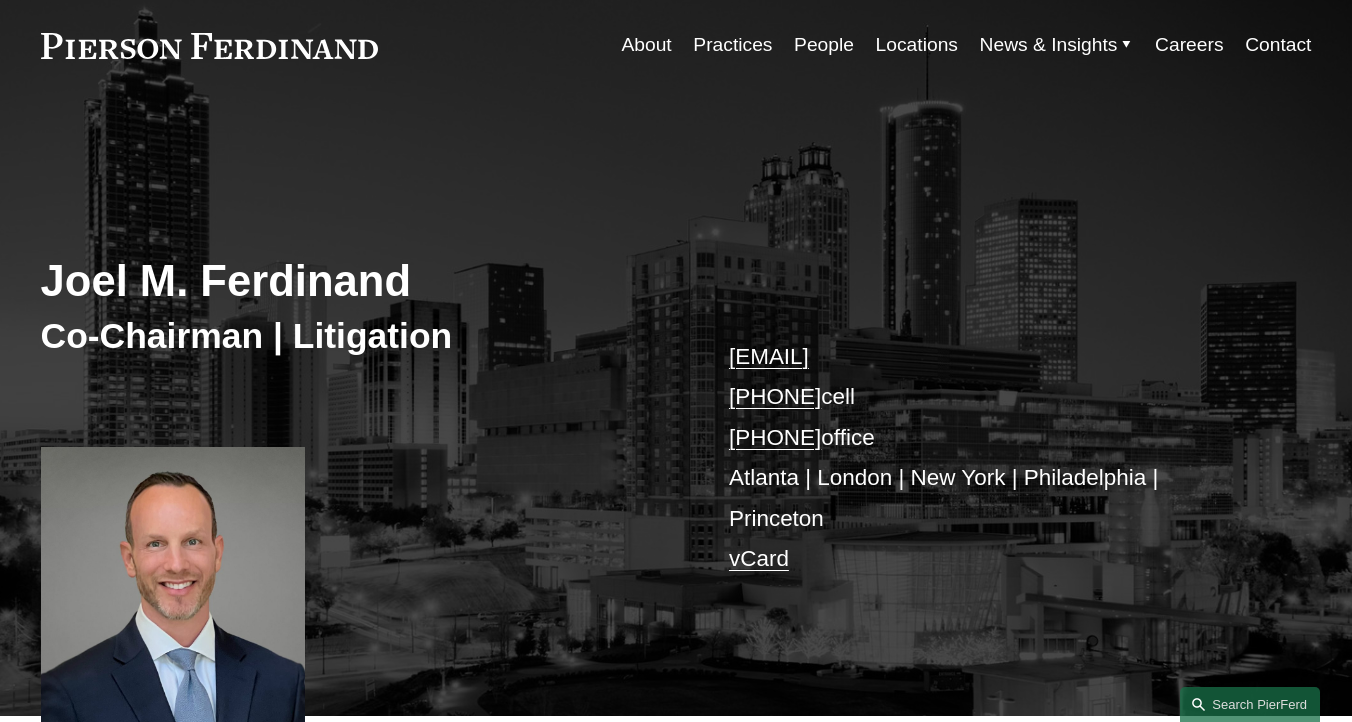 scroll, scrollTop: 0, scrollLeft: 0, axis: both 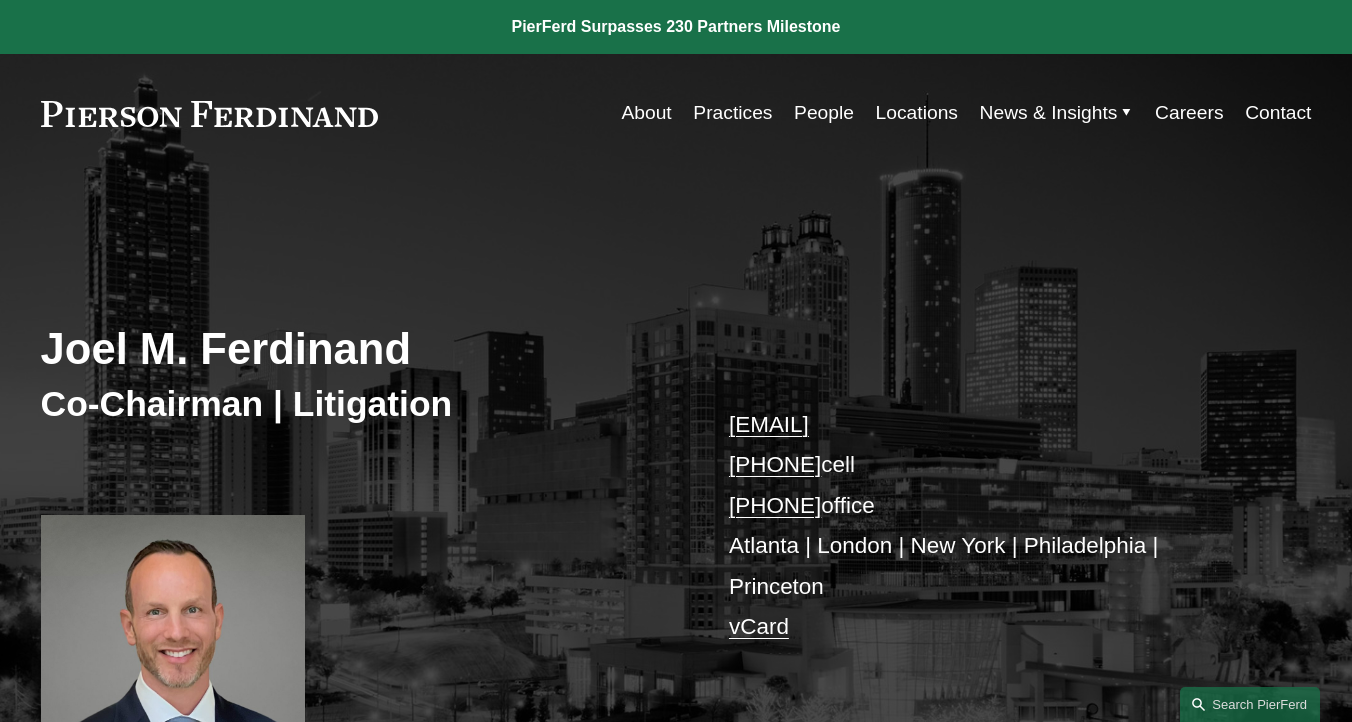 click on "About" at bounding box center [646, 113] 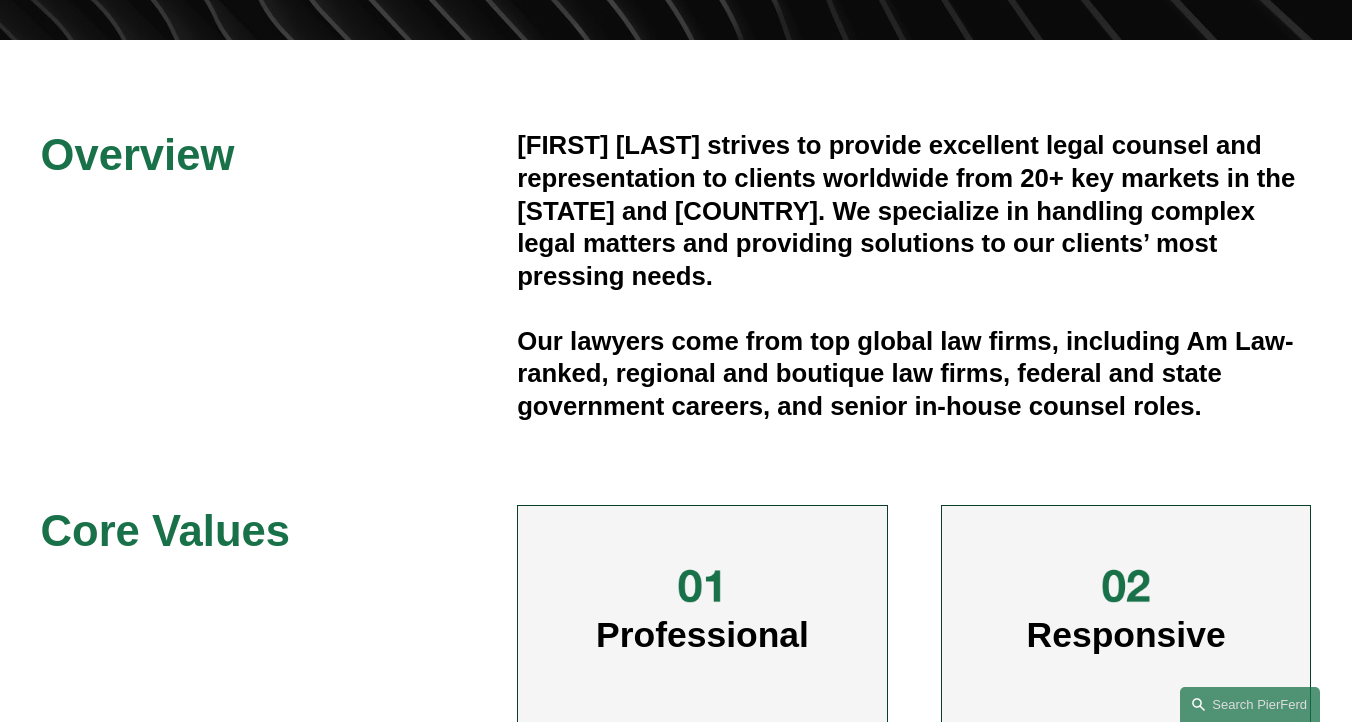scroll, scrollTop: 0, scrollLeft: 0, axis: both 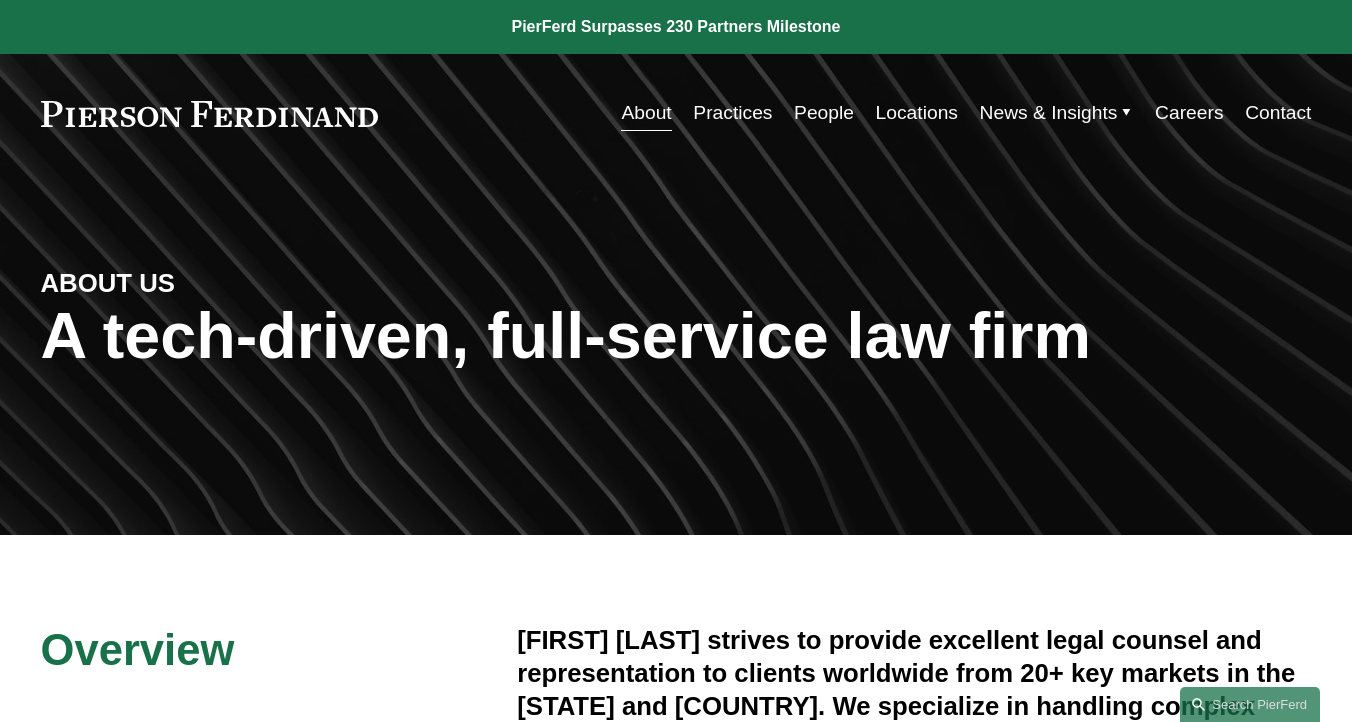 click on "Practices" at bounding box center [732, 113] 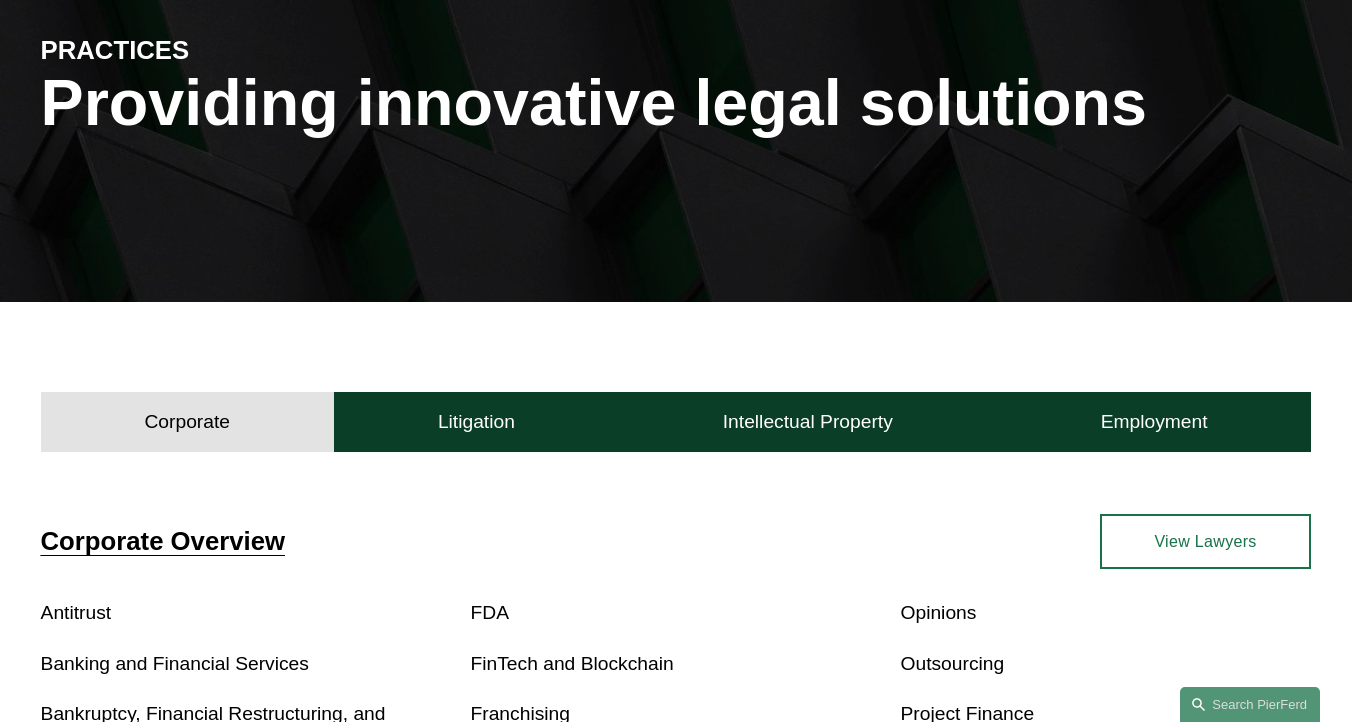 scroll, scrollTop: 0, scrollLeft: 0, axis: both 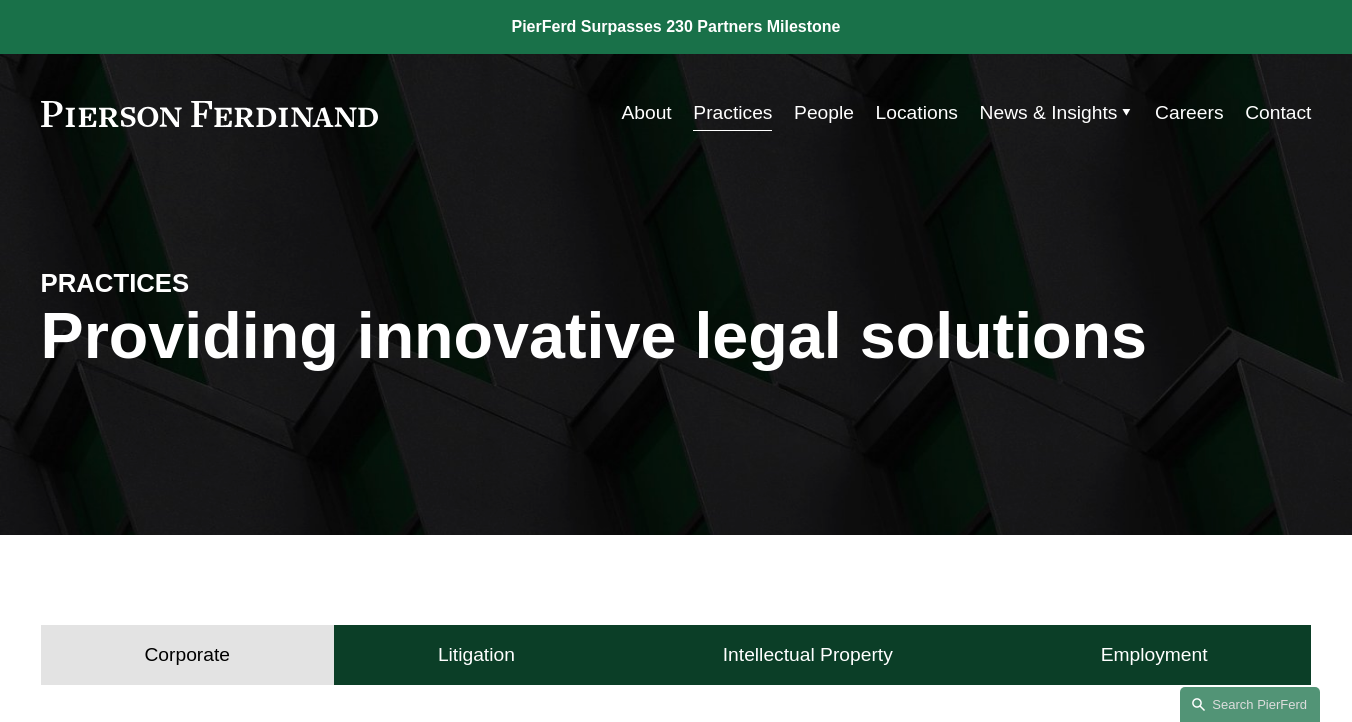 click on "People" at bounding box center (824, 113) 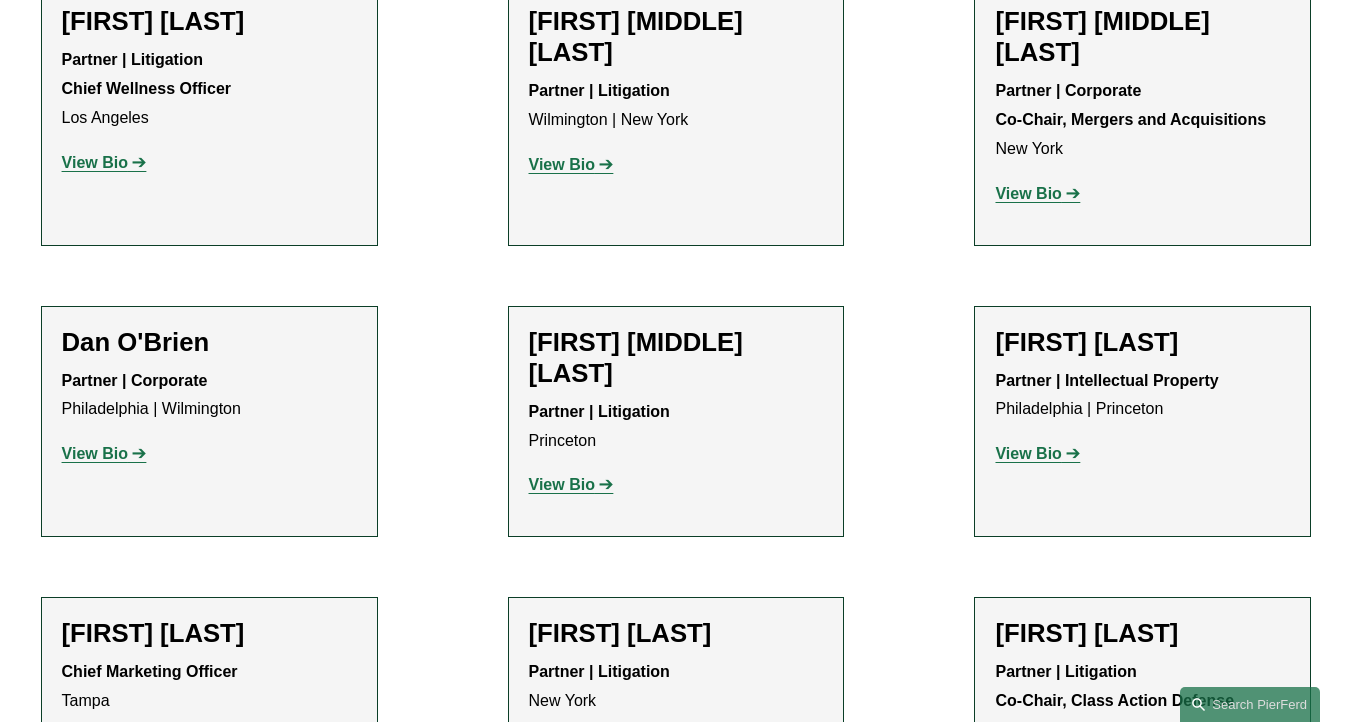 scroll, scrollTop: 16080, scrollLeft: 0, axis: vertical 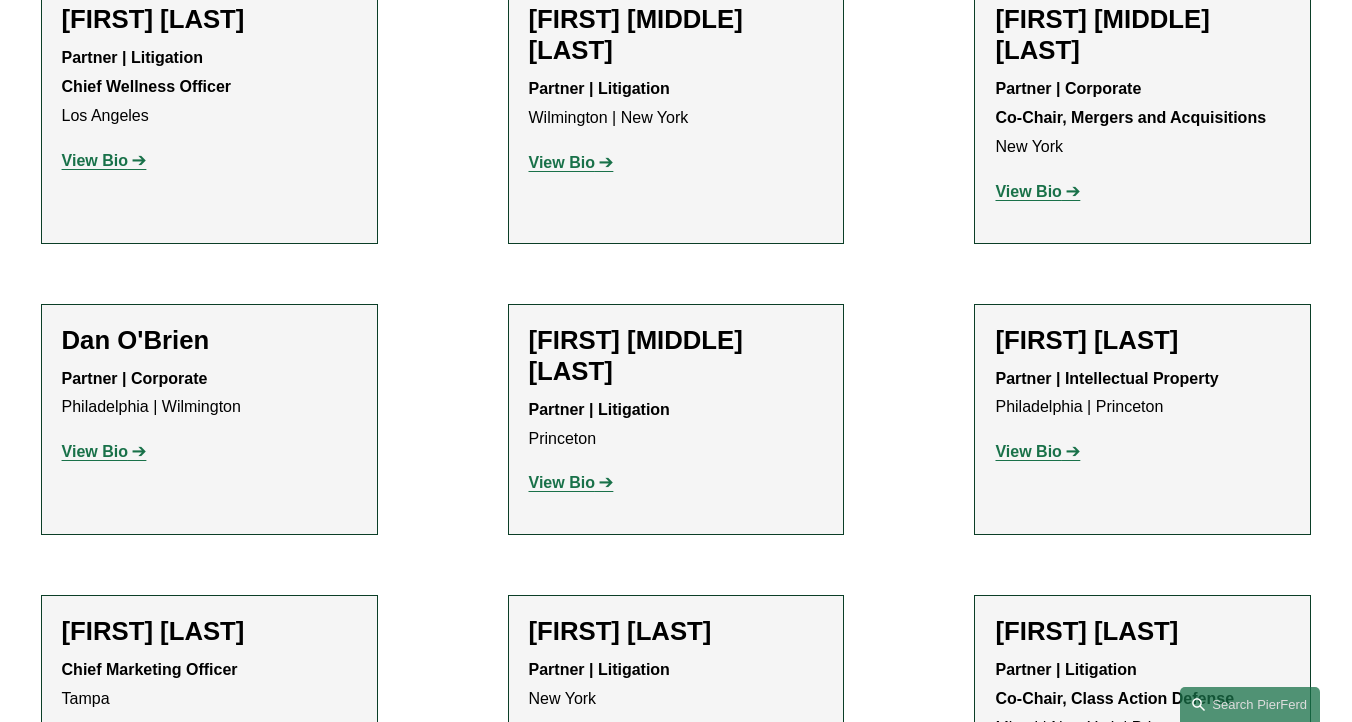 click on "View Bio" 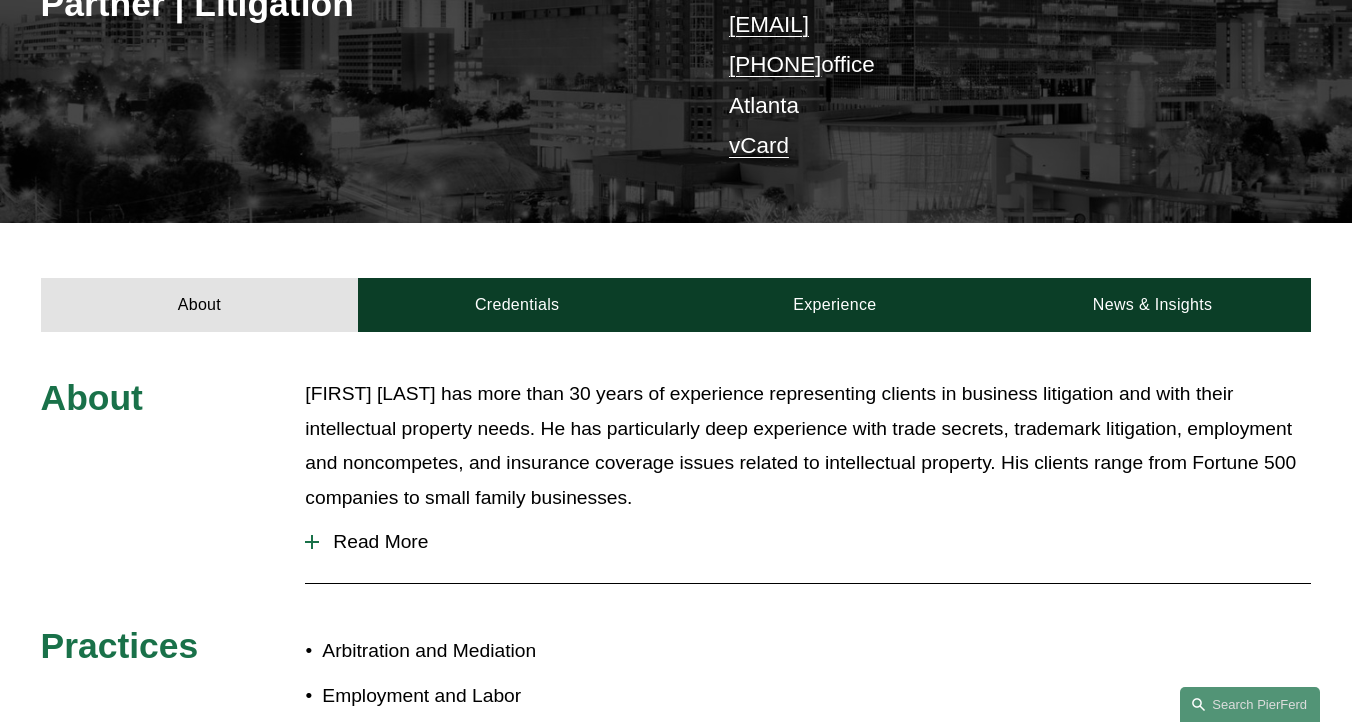 scroll, scrollTop: 584, scrollLeft: 0, axis: vertical 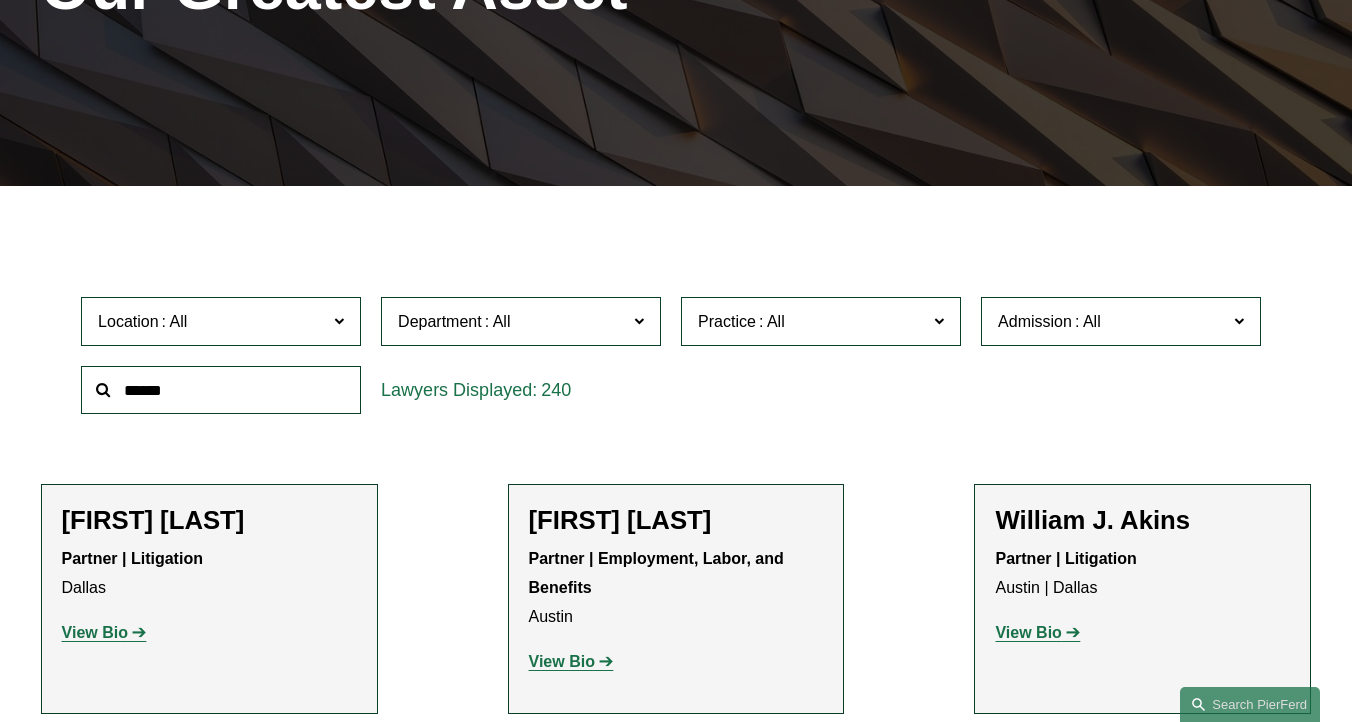 click on "Location" 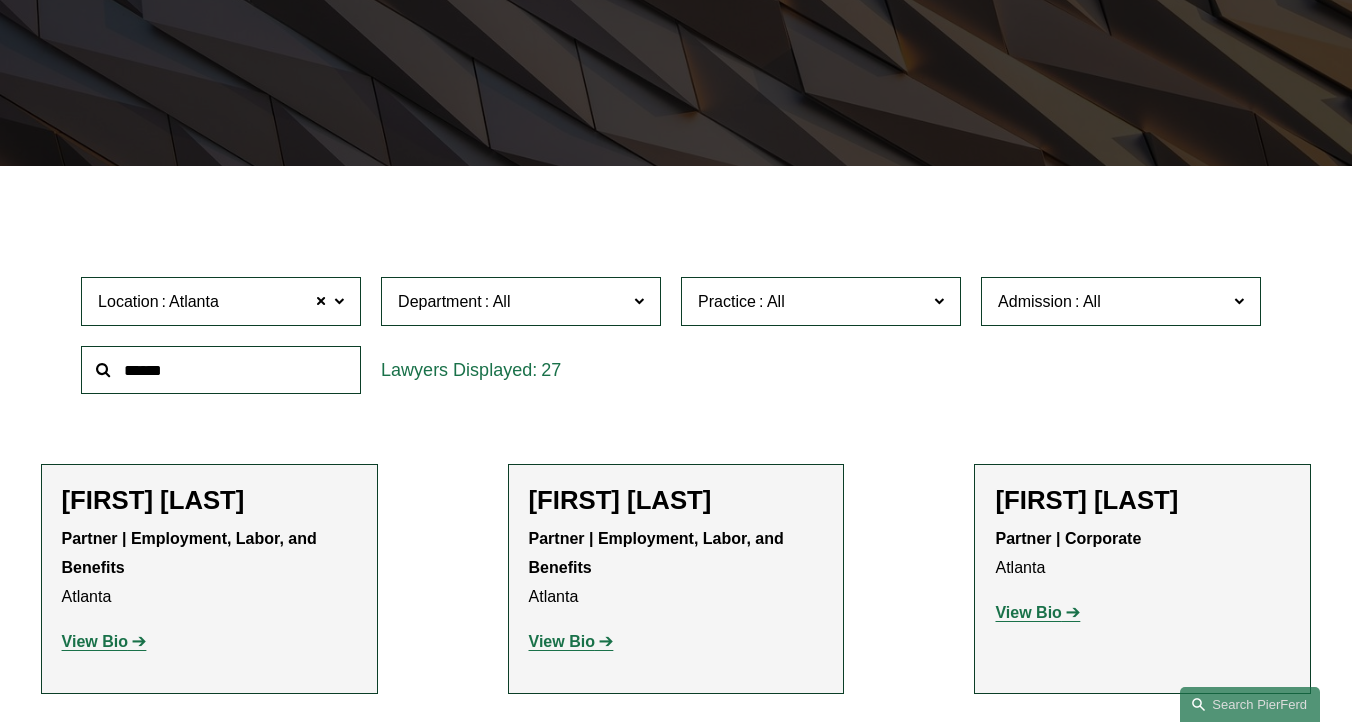 scroll, scrollTop: 384, scrollLeft: 0, axis: vertical 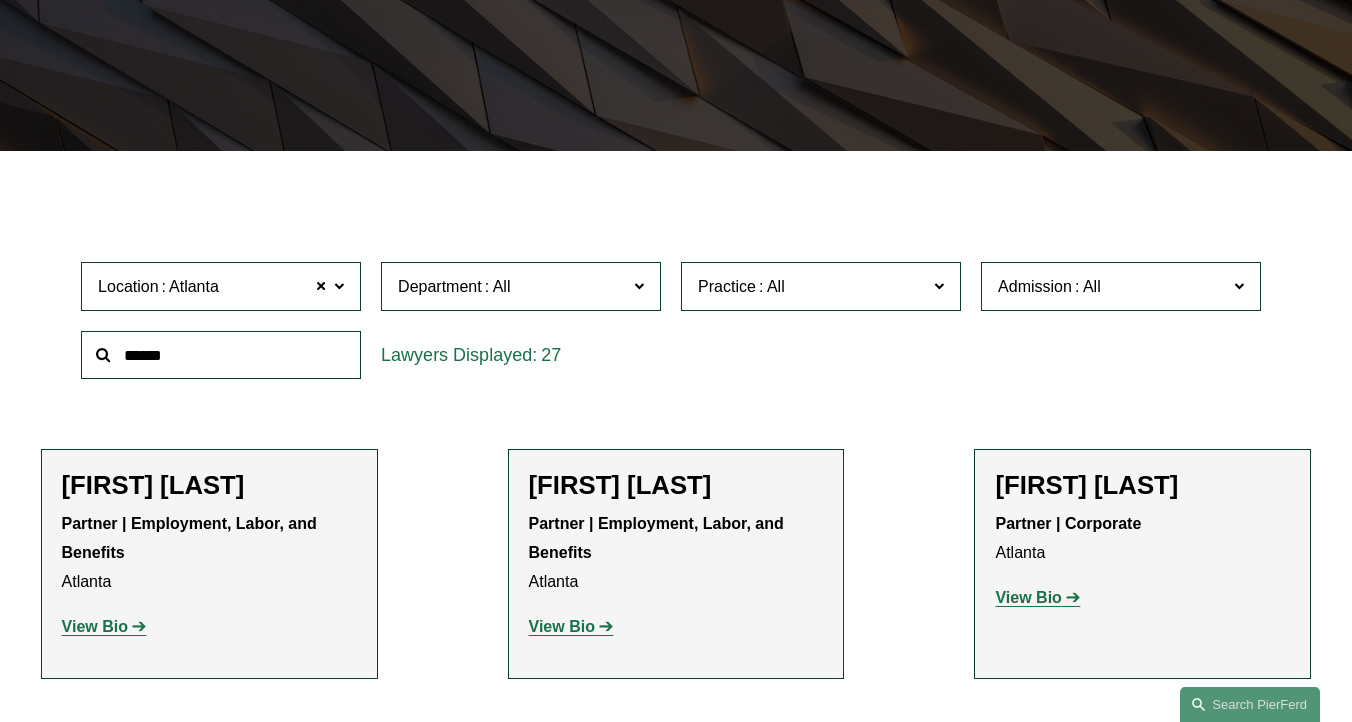 click on "Location Atlanta Atlanta All Atlanta Austin Boston Charlotte Chicago Cincinnati Cleveland Columbus Dallas Denver Detroit Houston London Los Angeles Miami New York Northern Virginia Palo Alto Philadelphia Phoenix Princeton Seattle Tampa Washington, D.C. Wilmington Department All Corporate Employment, Labor, and Benefits Intellectual Property Litigation Practice All Antitrust Counseling Appellate Arbitration and Mediation Banking and Financial Services Bankruptcy, Financial Restructuring, and Reorganization Broker-Dealer Regulation Cannabis, Hemp & CBD Capital Markets Civil Pretrial and Trial Services Class Action Defense Commercial Litigation Commercial Transactions Commodities, Futures & Derivatives Communications & Media Condemnation and Eminent Domain Construction and Design Professional Copyrights Cyber, Privacy & Technology Education Emerging Companies Employment and Labor Energy, Gas, and Oil Law Energy, Renewables, and Sustainability Entertainment Environmental, Health, and Safety FDA Franchising All 27" 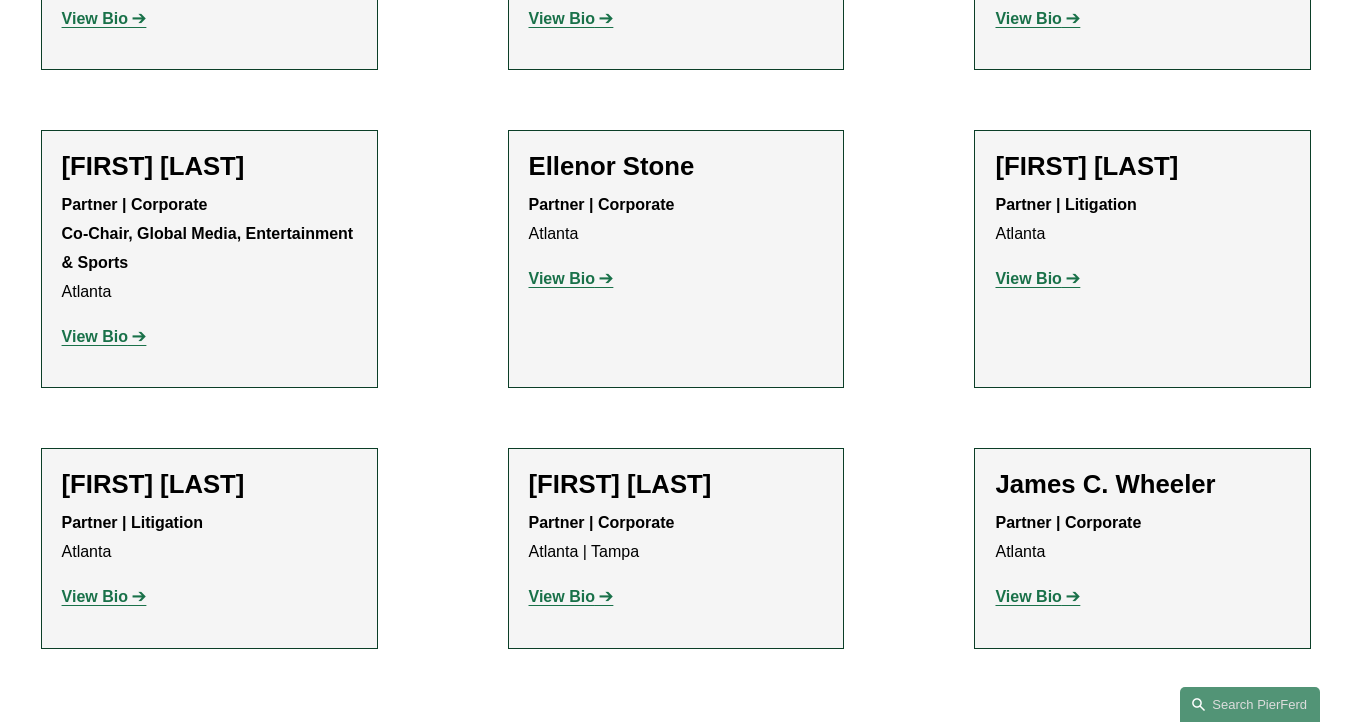 scroll, scrollTop: 2675, scrollLeft: 0, axis: vertical 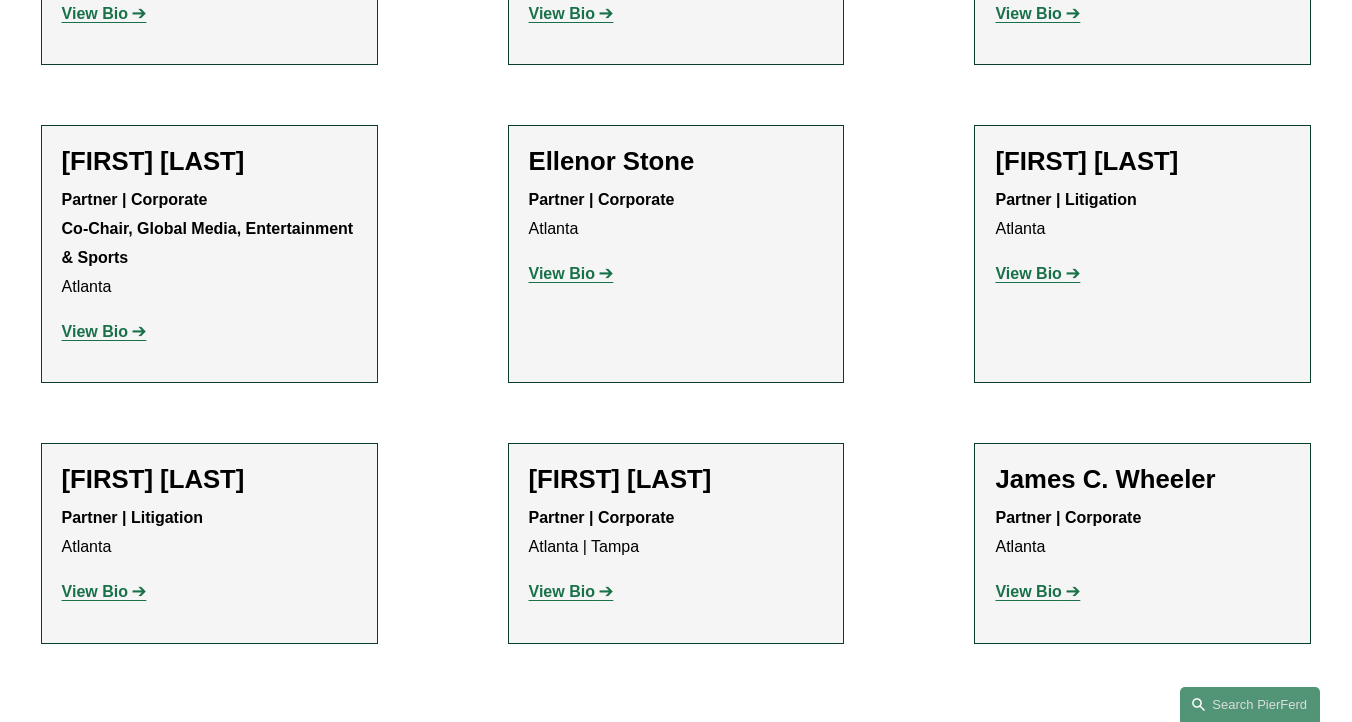 click on "View Bio" 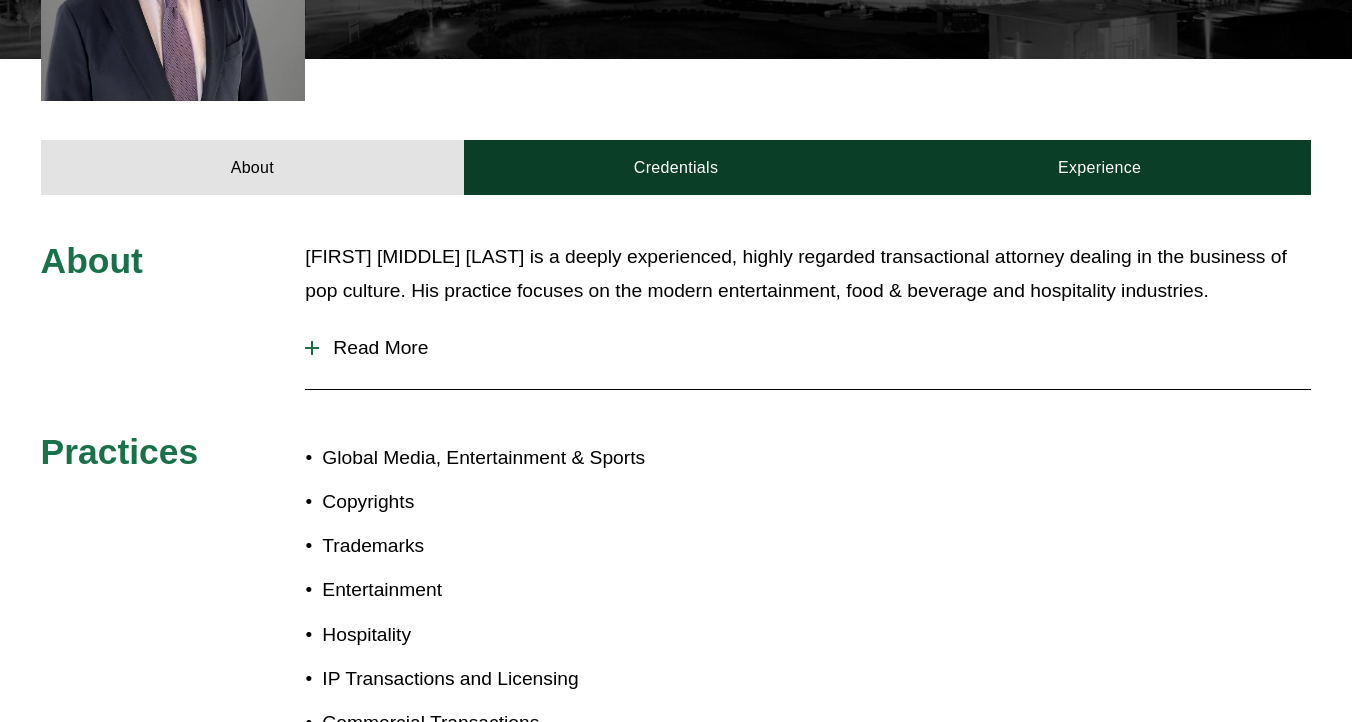 scroll, scrollTop: 782, scrollLeft: 0, axis: vertical 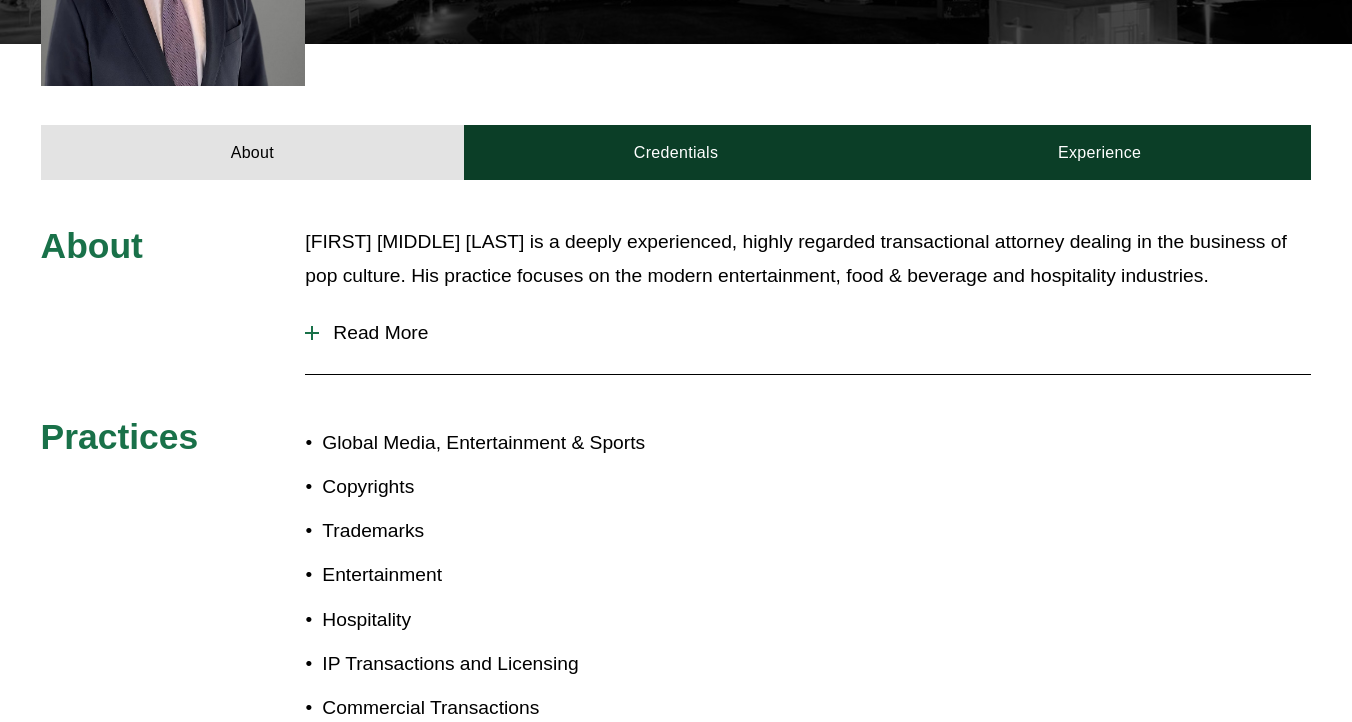 click on "Read More" at bounding box center [808, 333] 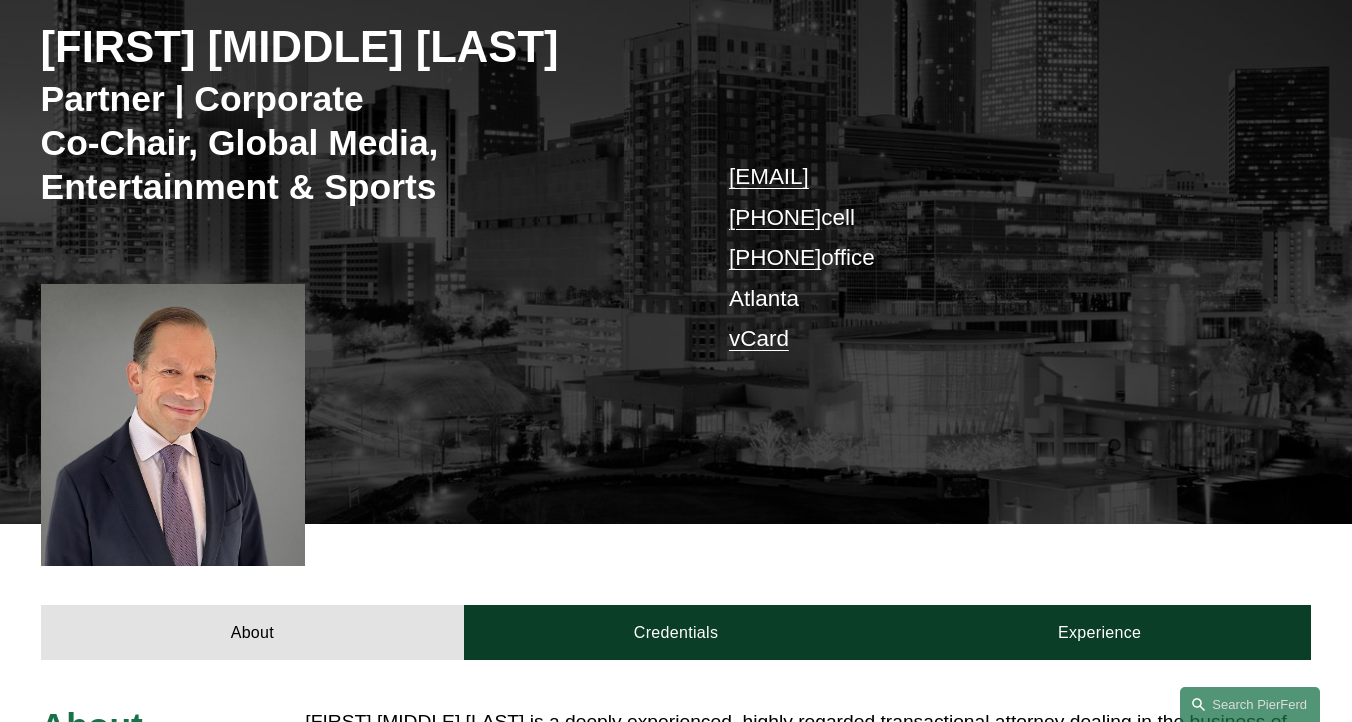 scroll, scrollTop: 0, scrollLeft: 0, axis: both 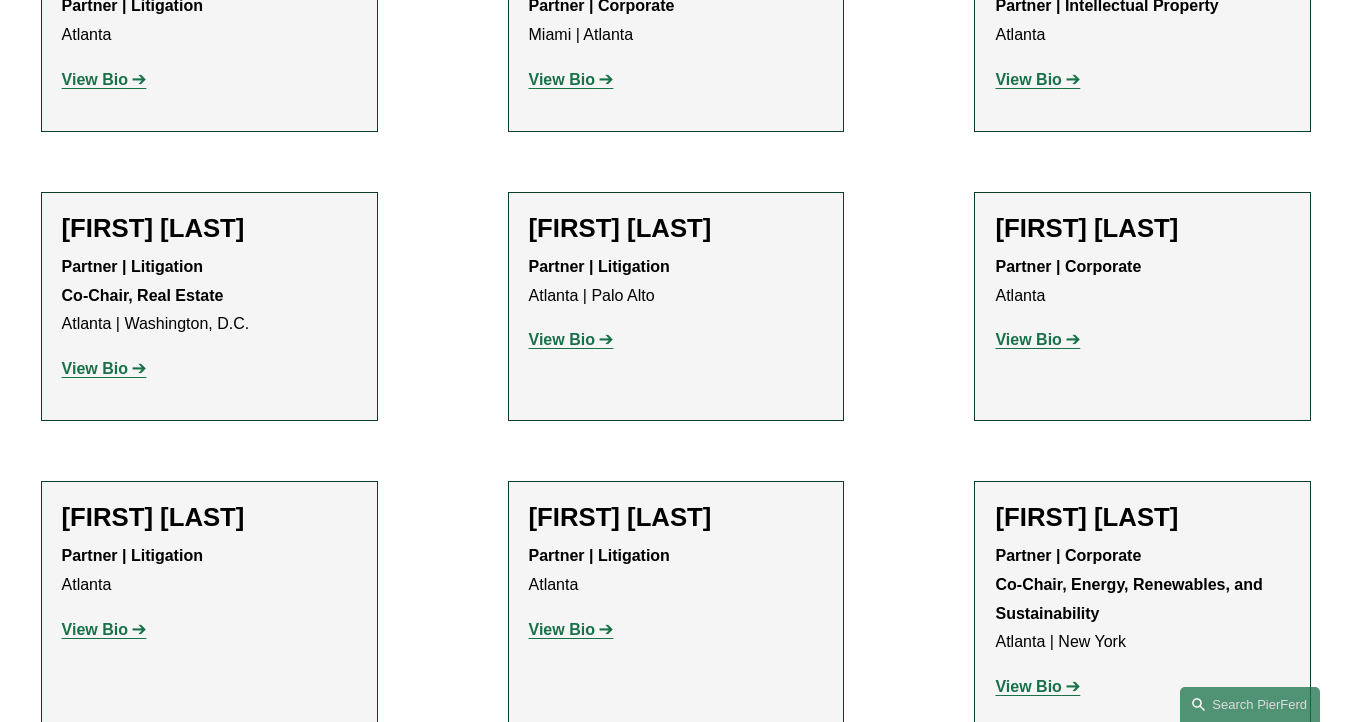 click on "View Bio" 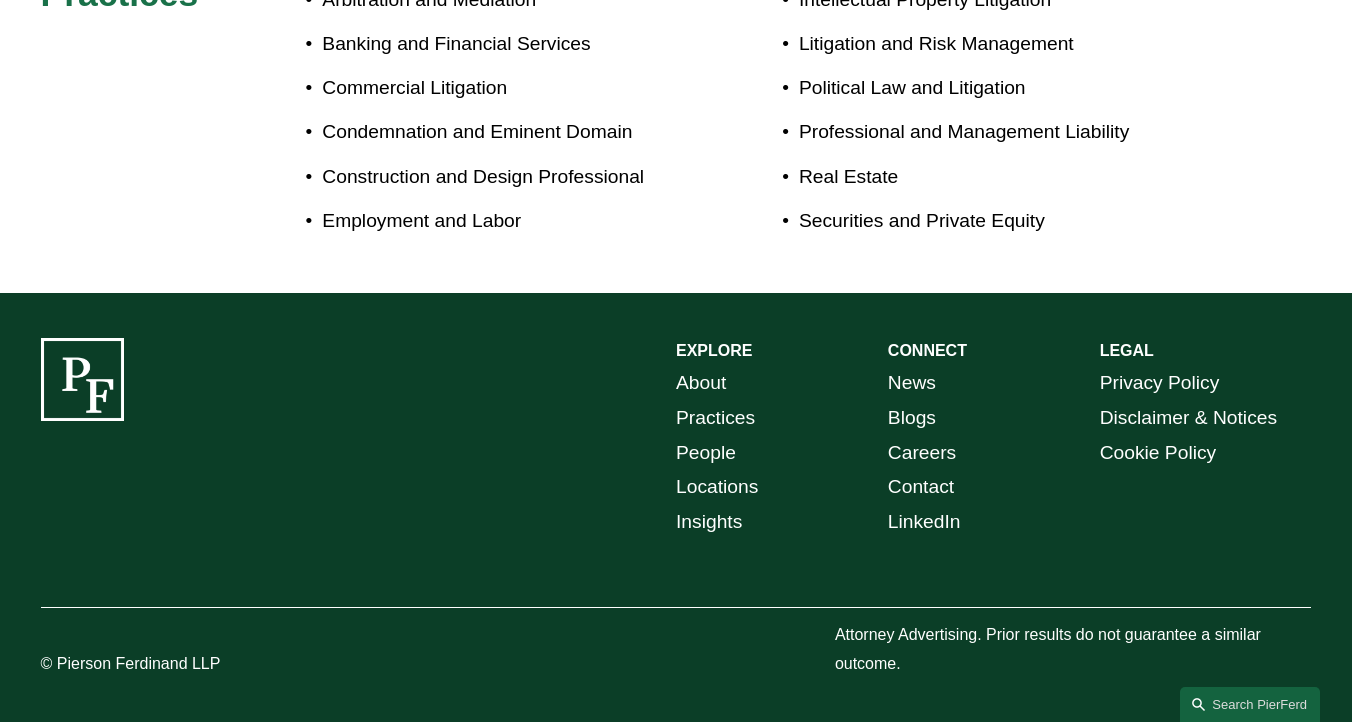 scroll, scrollTop: 1300, scrollLeft: 0, axis: vertical 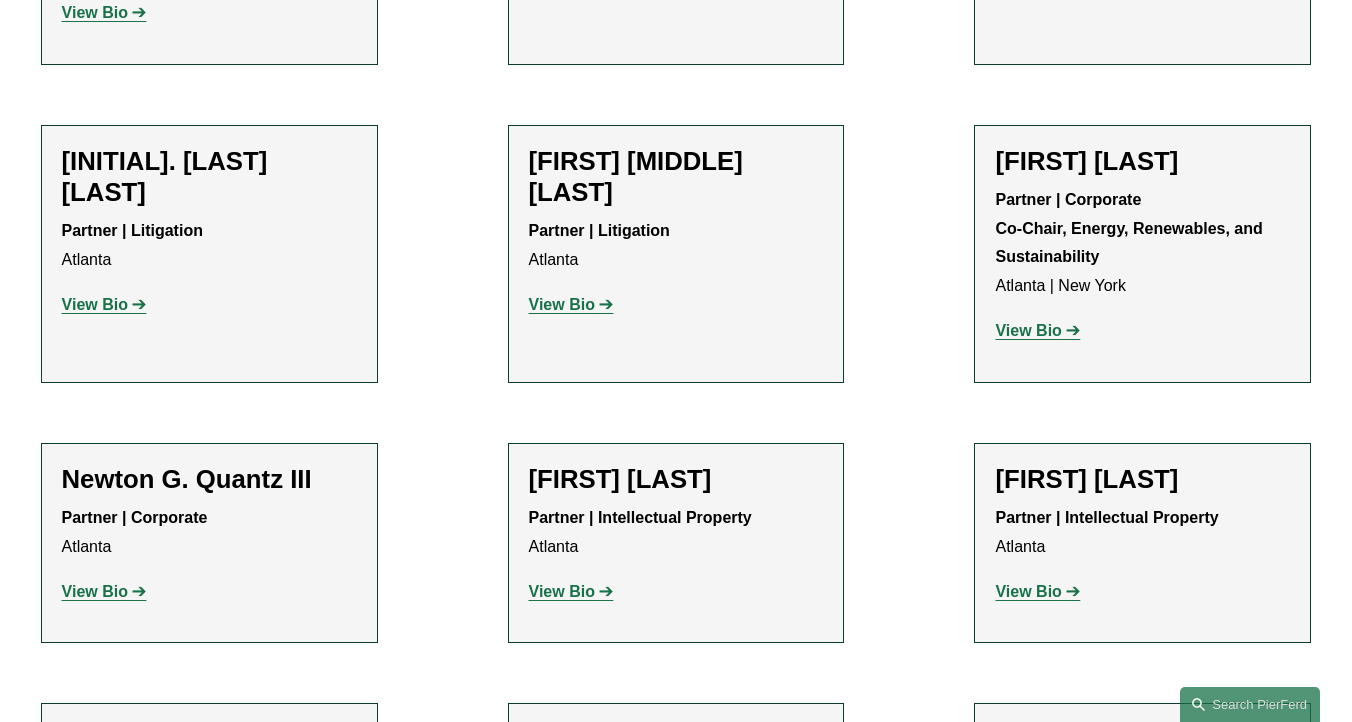 click on "View Bio" 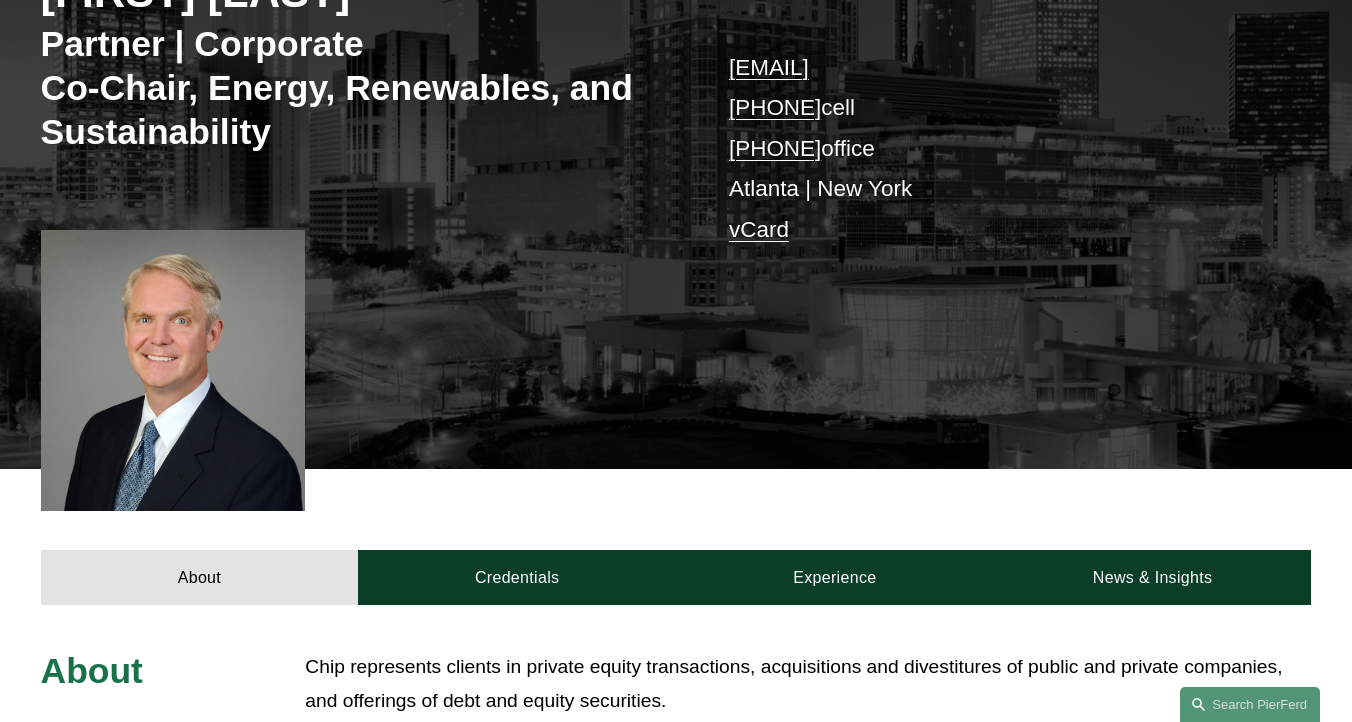 scroll, scrollTop: 0, scrollLeft: 0, axis: both 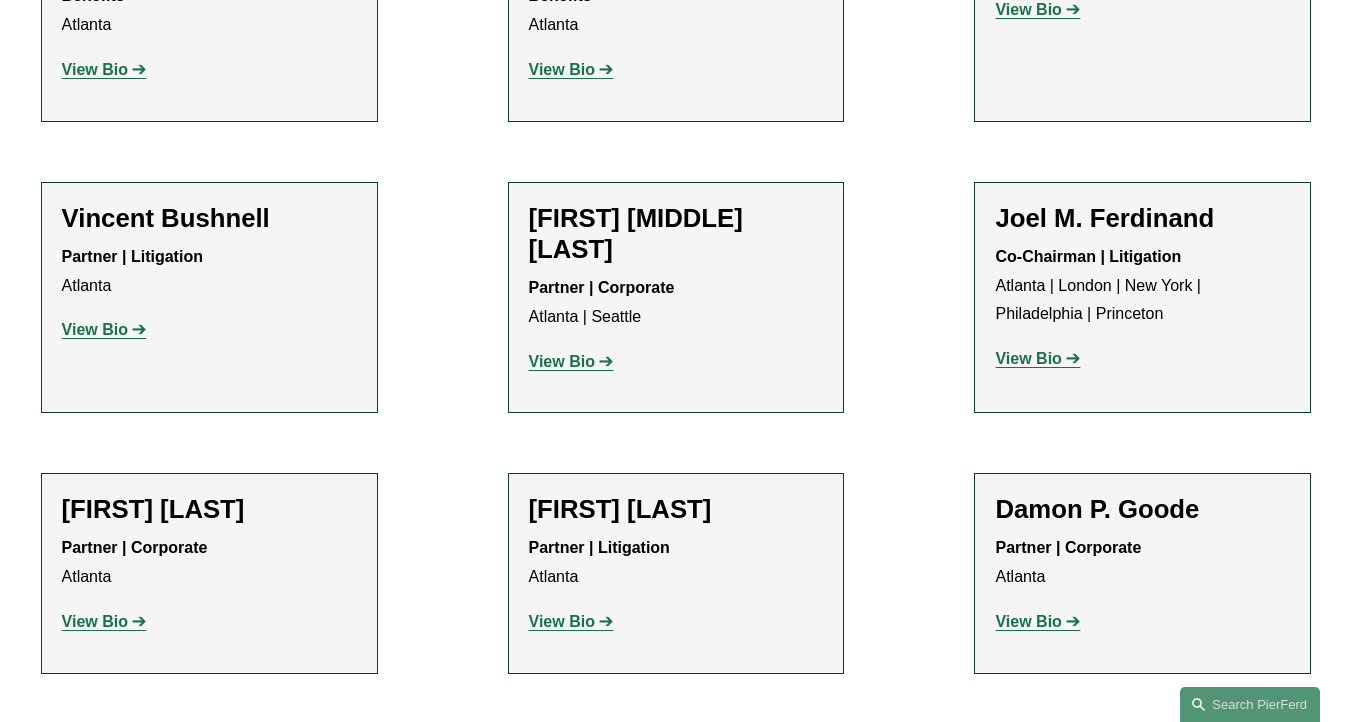 click on "View Bio" 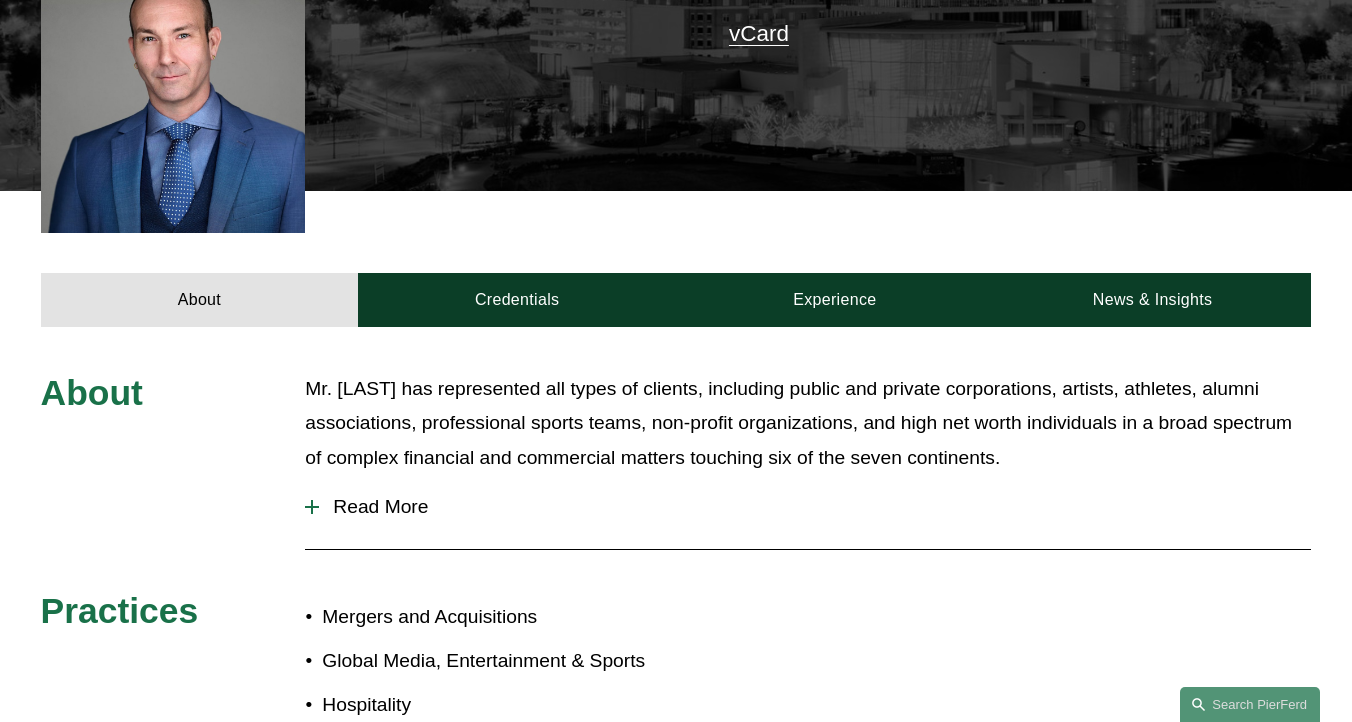 scroll, scrollTop: 556, scrollLeft: 0, axis: vertical 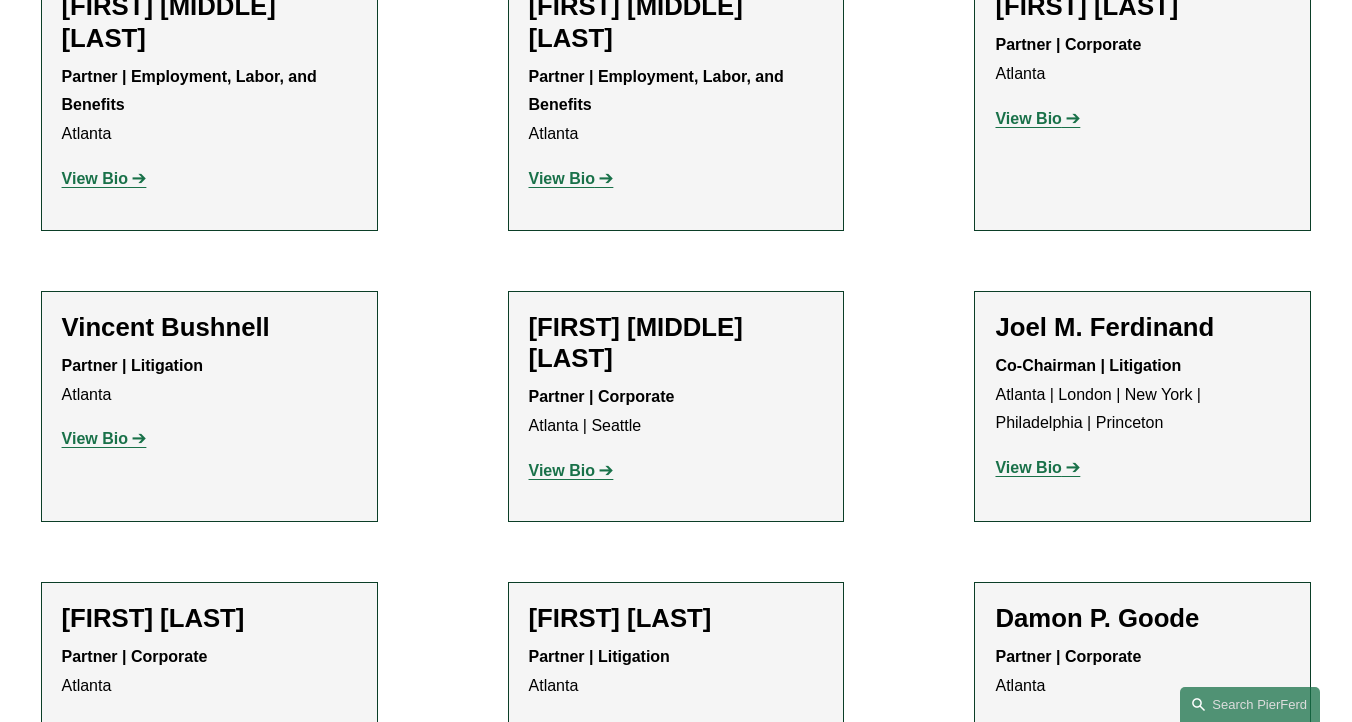 click on "View Bio" 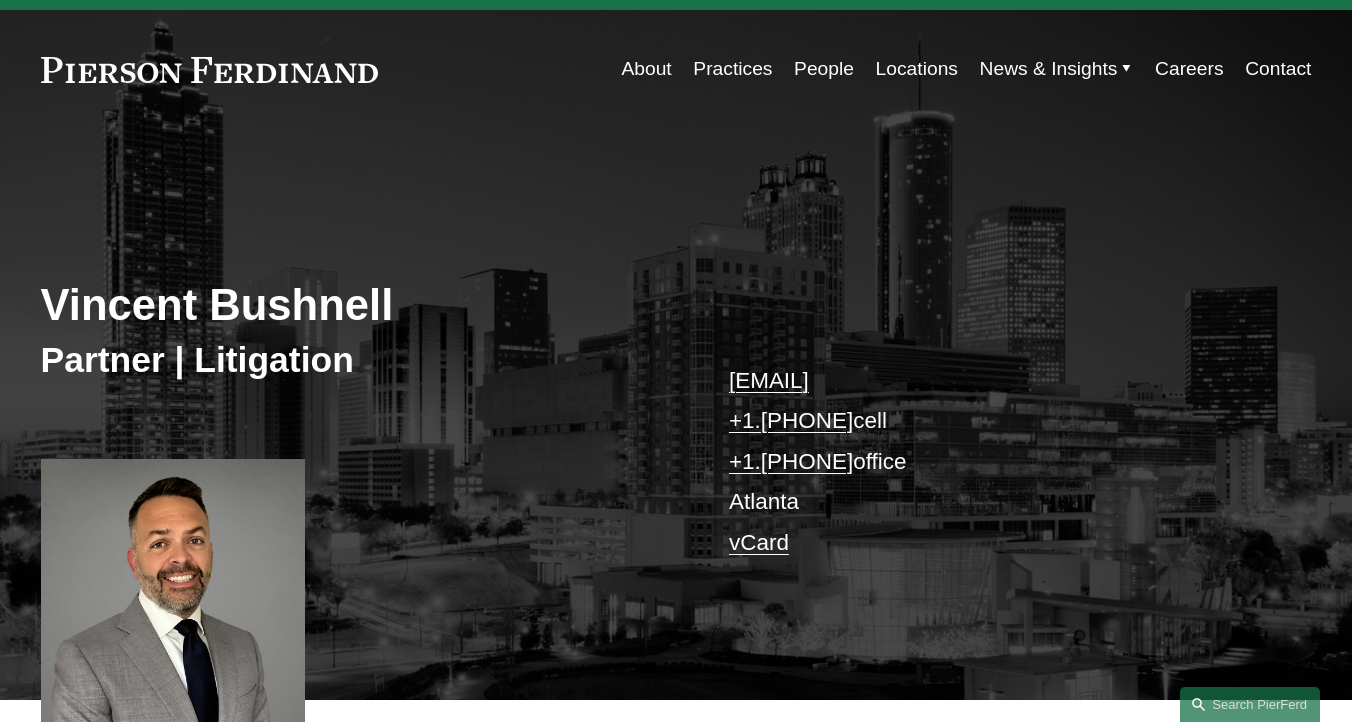 scroll, scrollTop: 43, scrollLeft: 0, axis: vertical 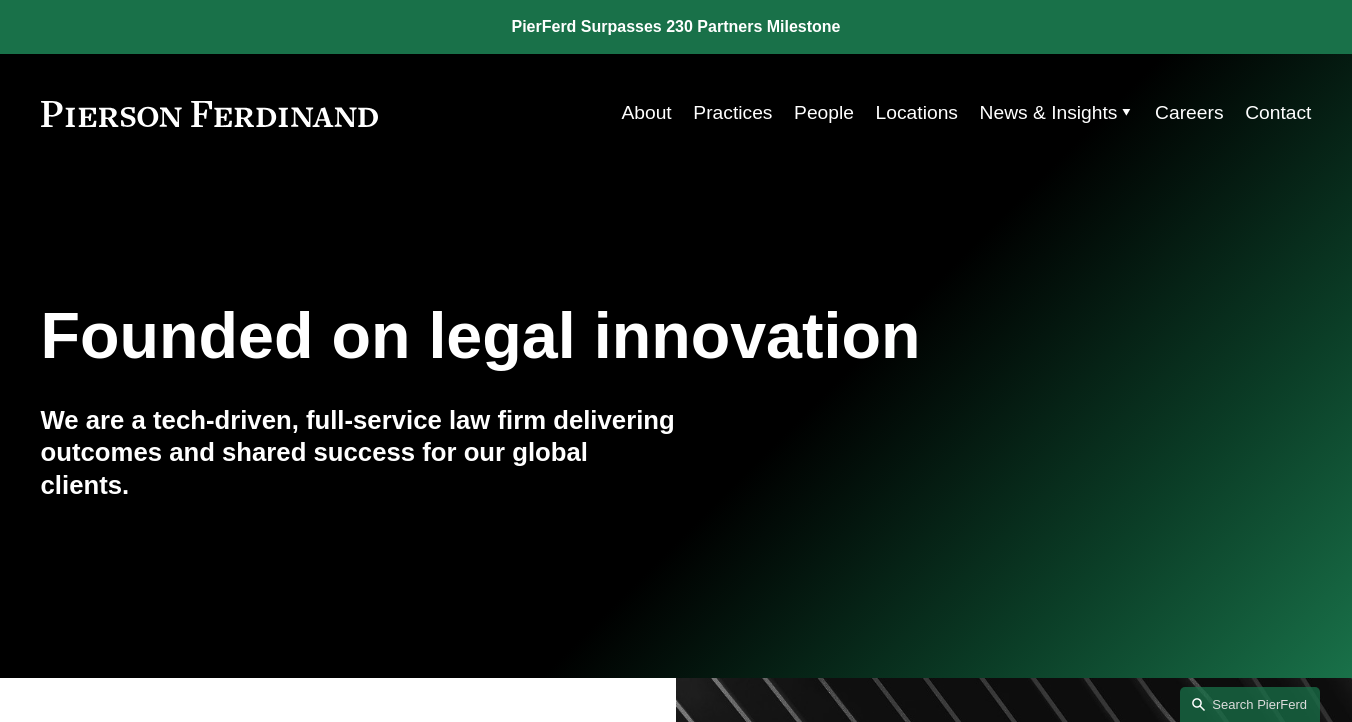 click on "Contact" at bounding box center [1278, 113] 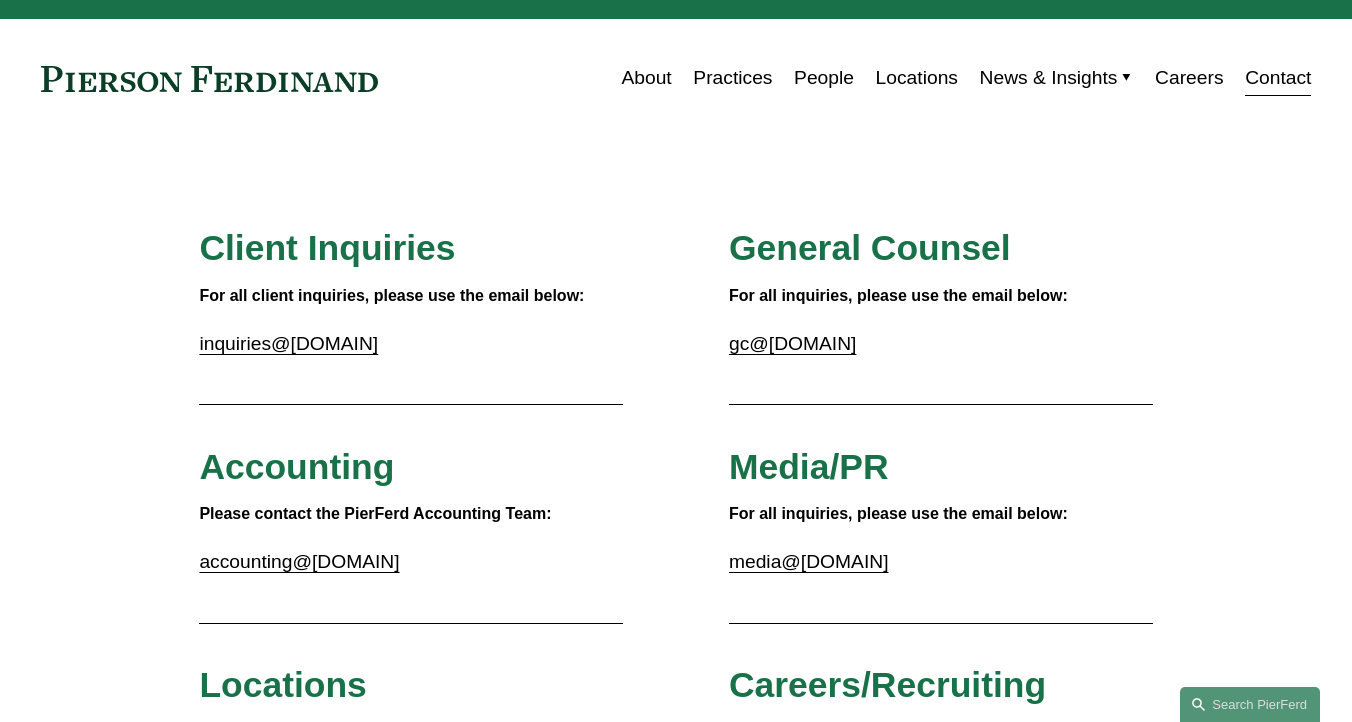 scroll, scrollTop: 0, scrollLeft: 0, axis: both 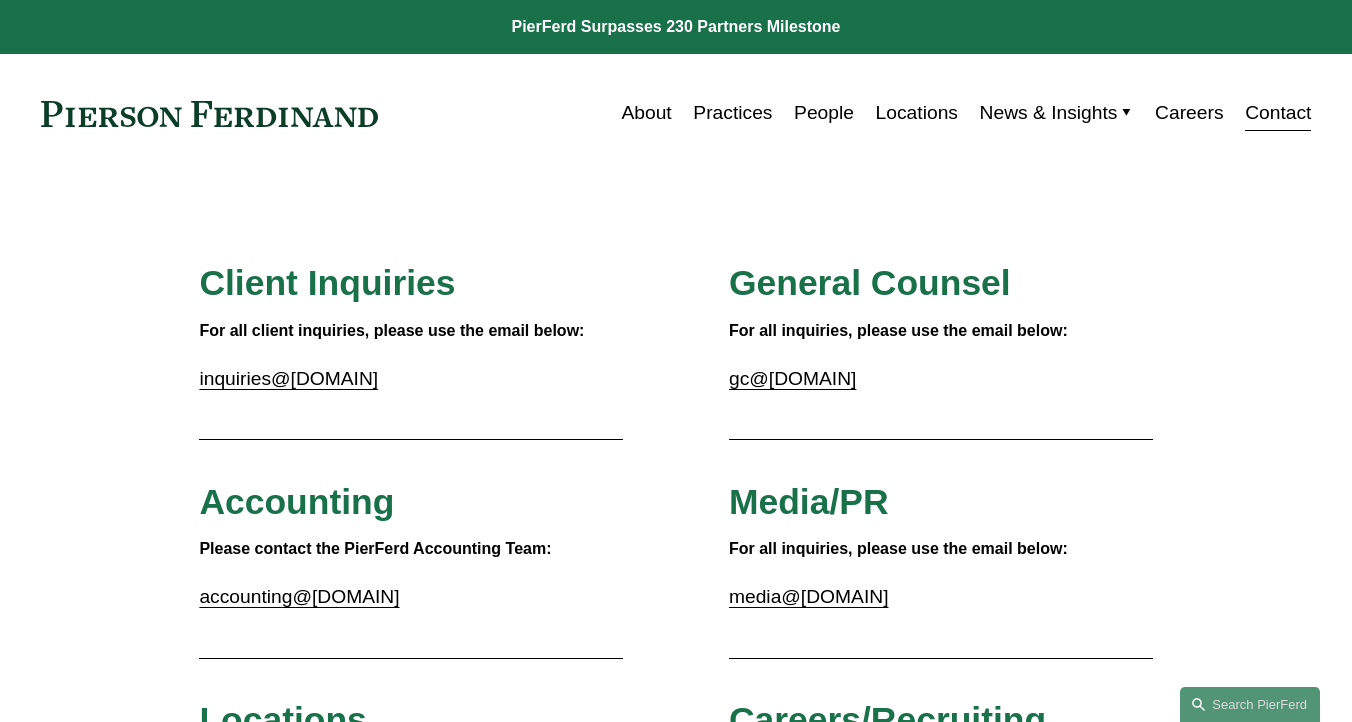 click on "People" at bounding box center [824, 113] 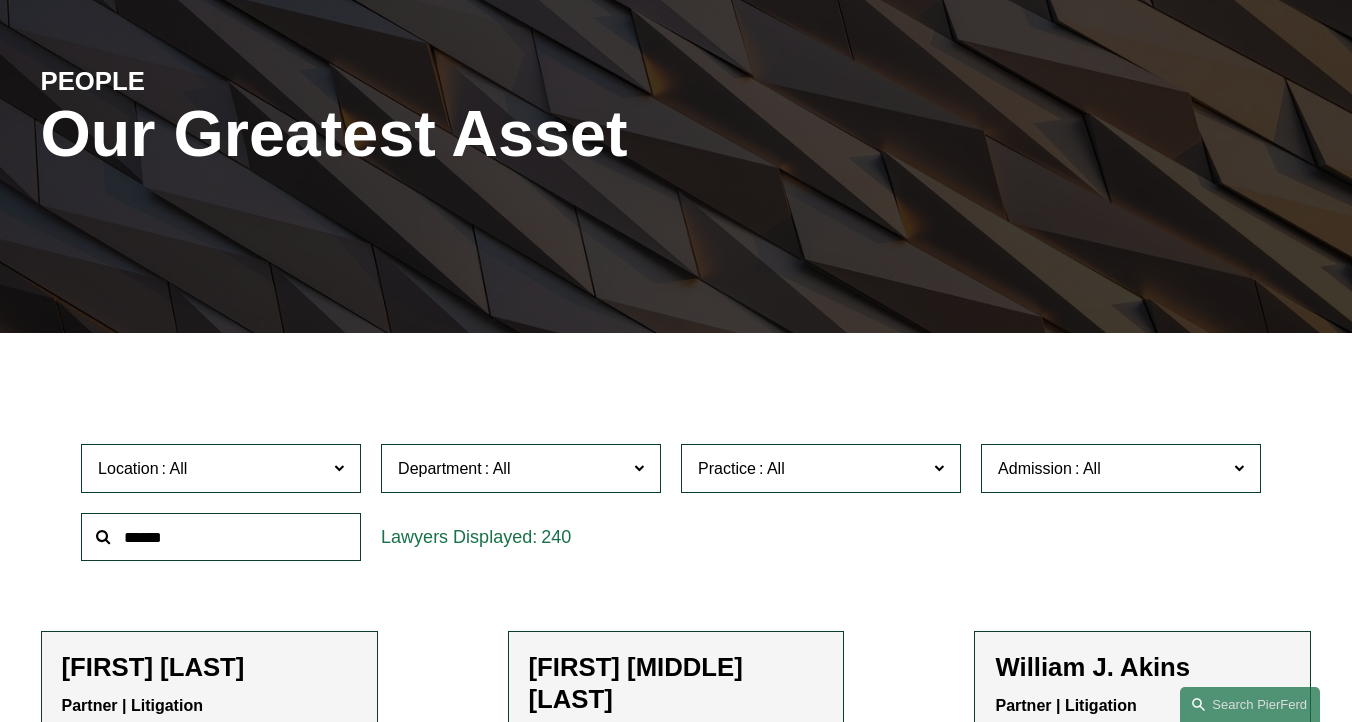 scroll, scrollTop: 250, scrollLeft: 0, axis: vertical 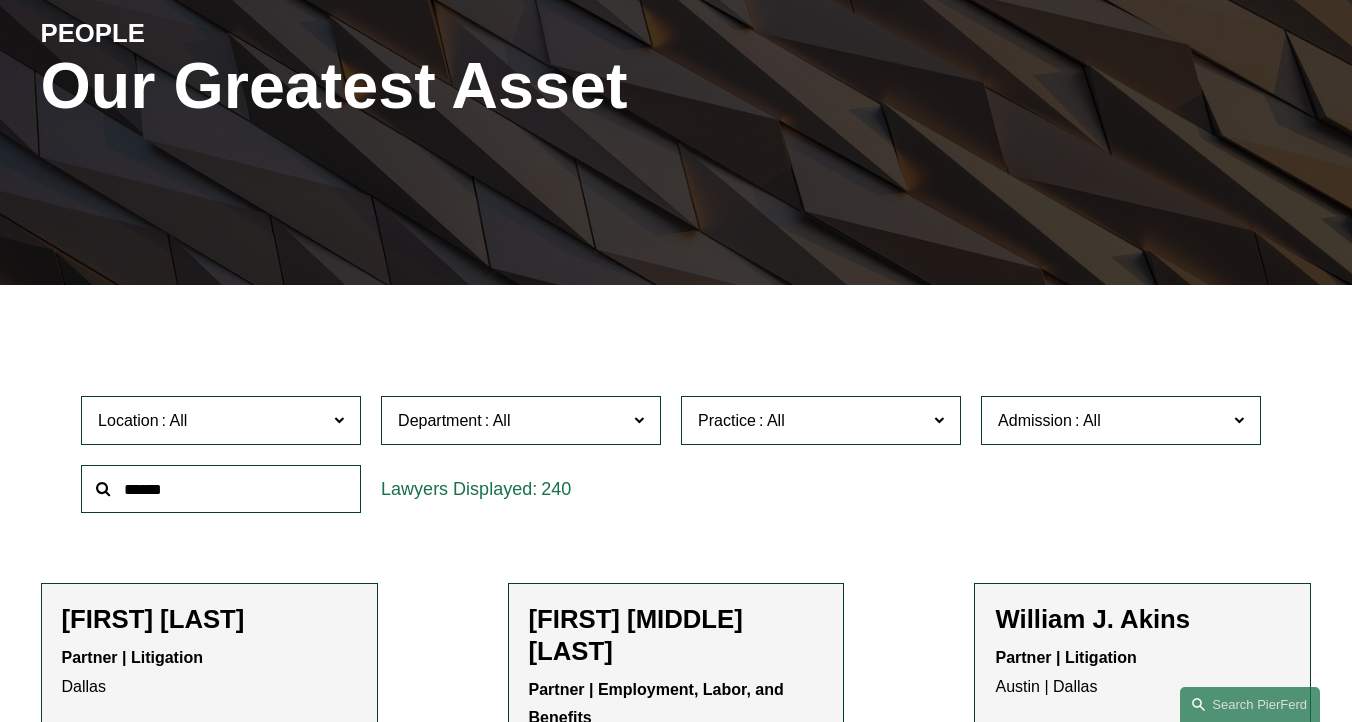 click 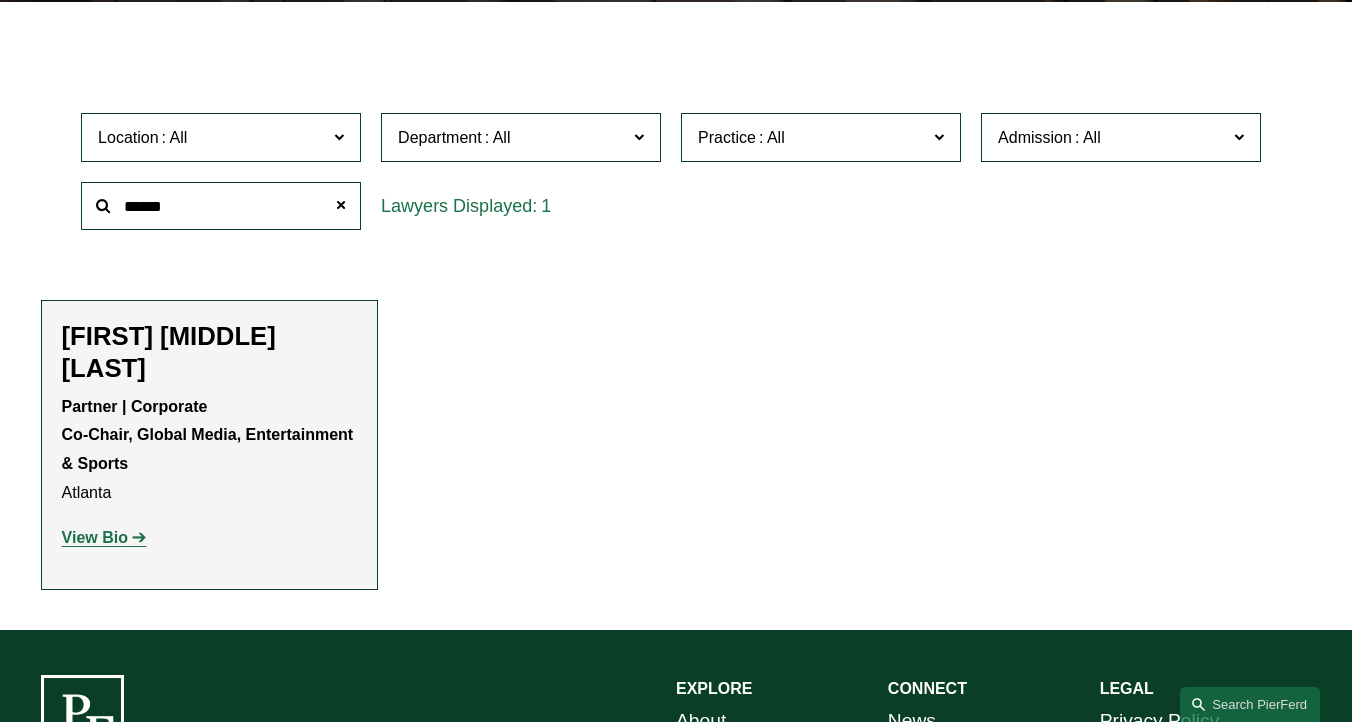 scroll, scrollTop: 547, scrollLeft: 0, axis: vertical 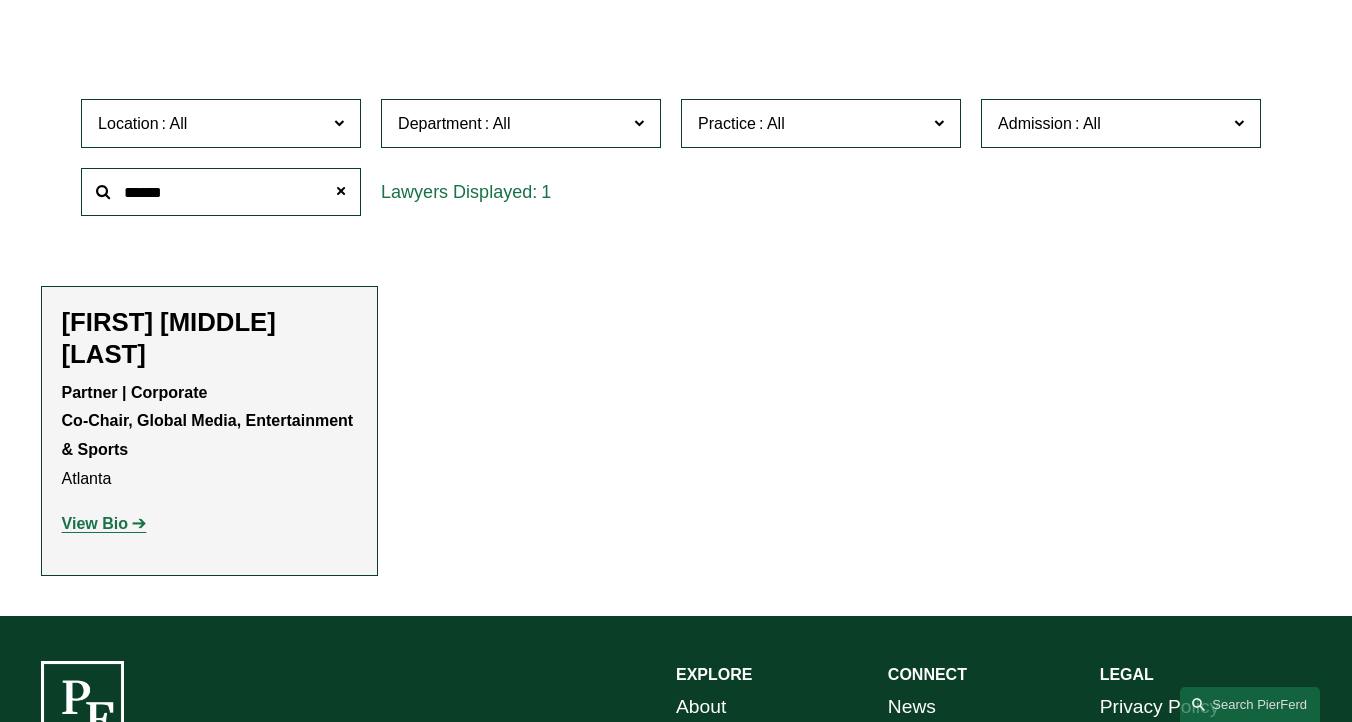 click on "View Bio" 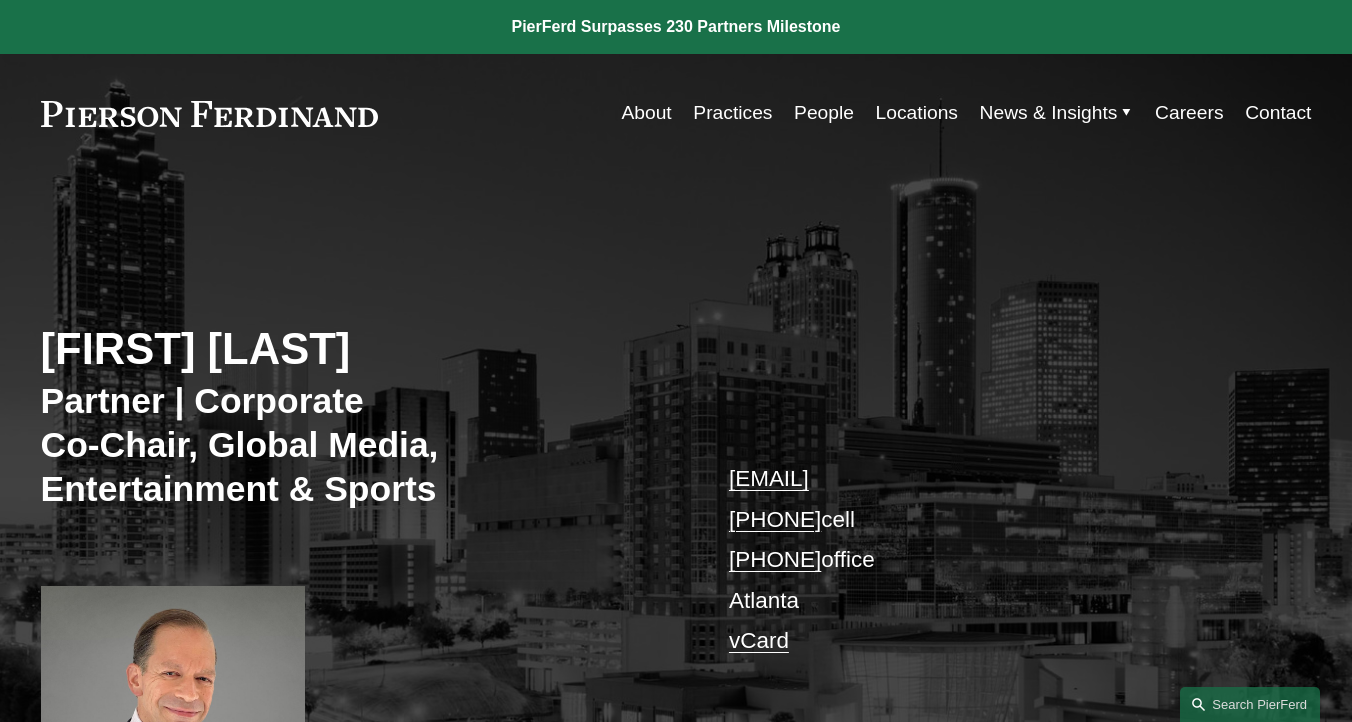 scroll, scrollTop: 0, scrollLeft: 0, axis: both 